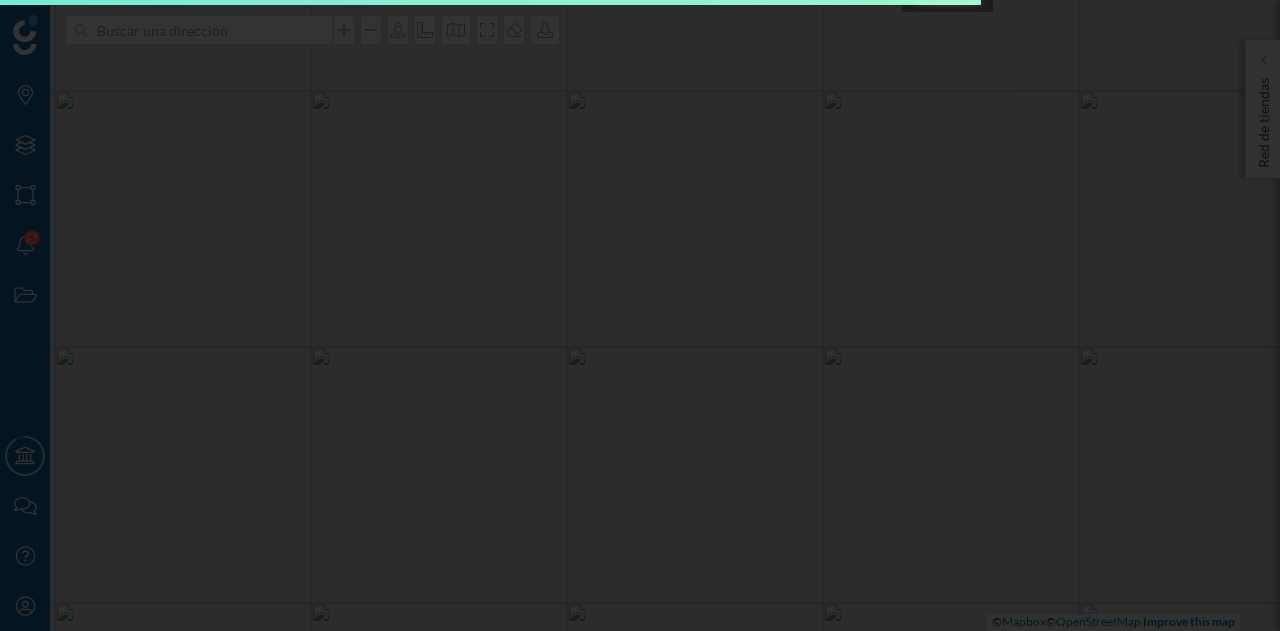 scroll, scrollTop: 0, scrollLeft: 0, axis: both 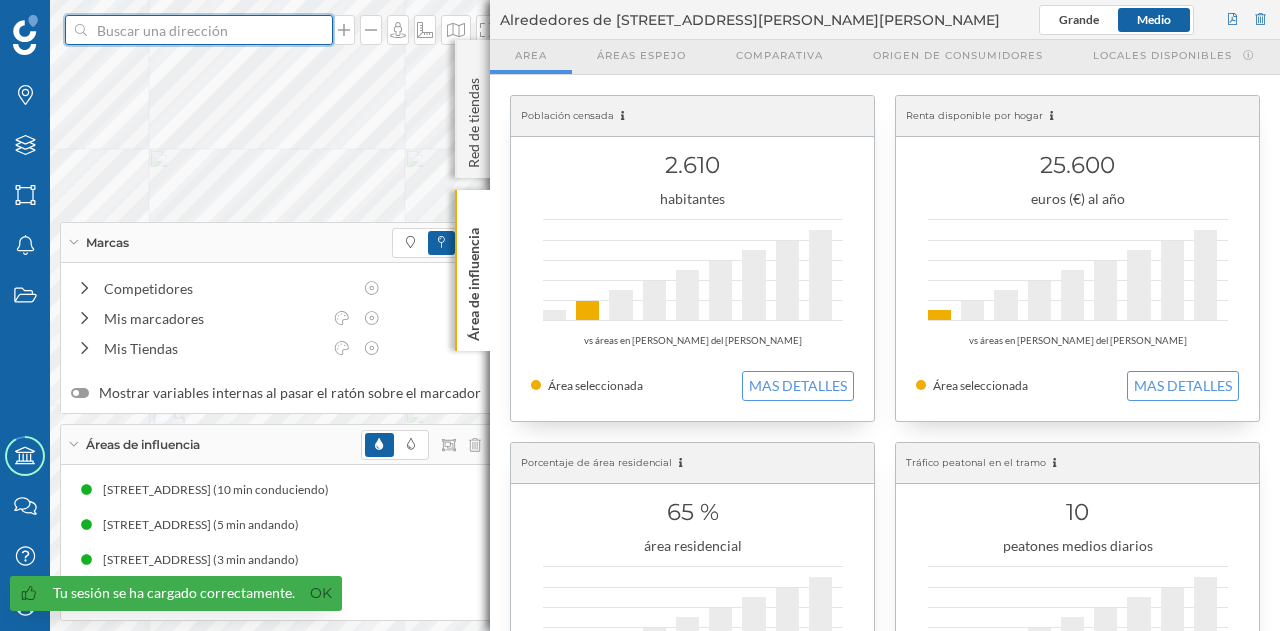 click at bounding box center (199, 30) 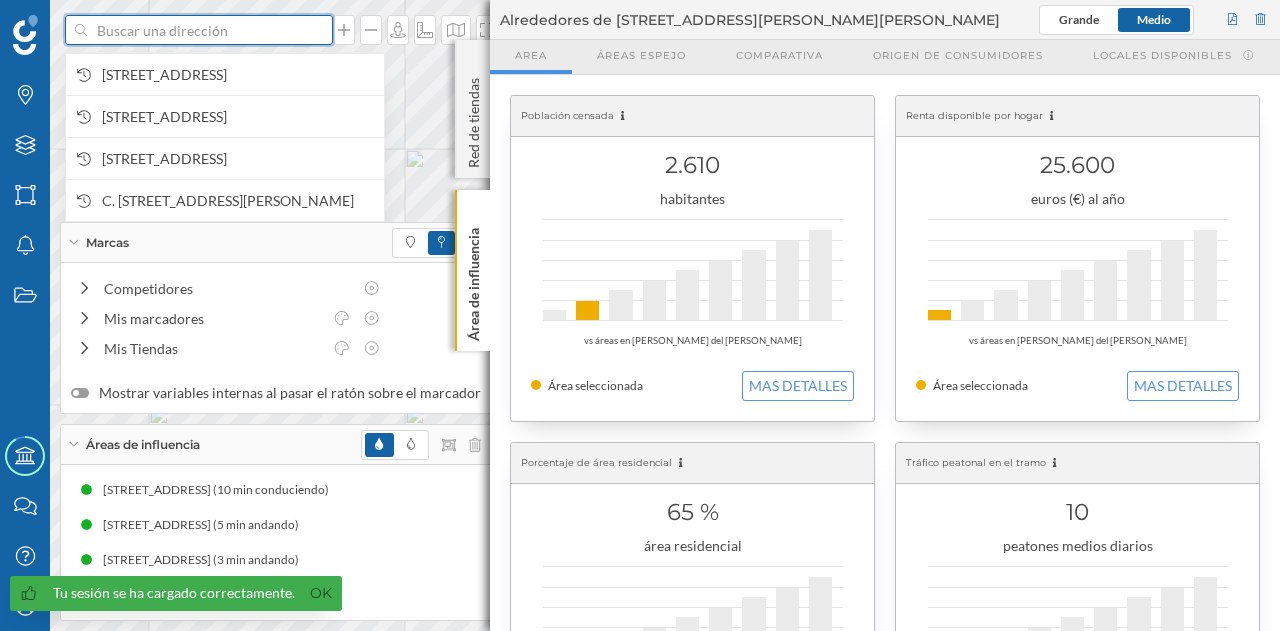 paste on "C. [STREET_ADDRESS][DEMOGRAPHIC_DATA][PERSON_NAME]" 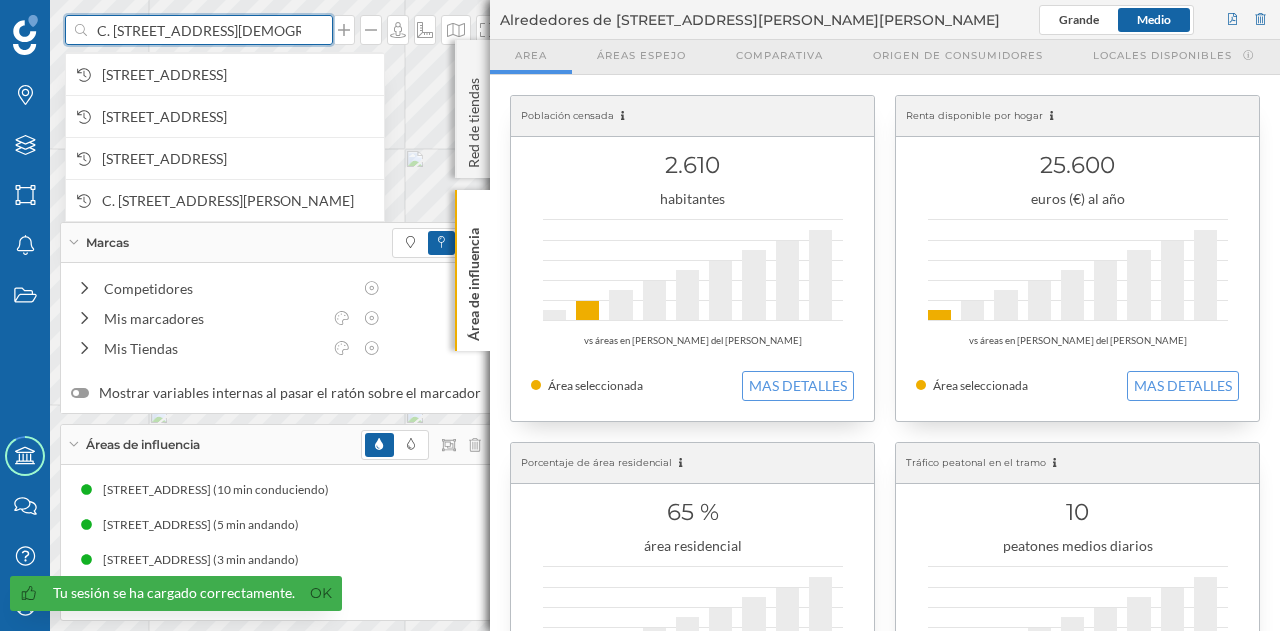 scroll, scrollTop: 0, scrollLeft: 20, axis: horizontal 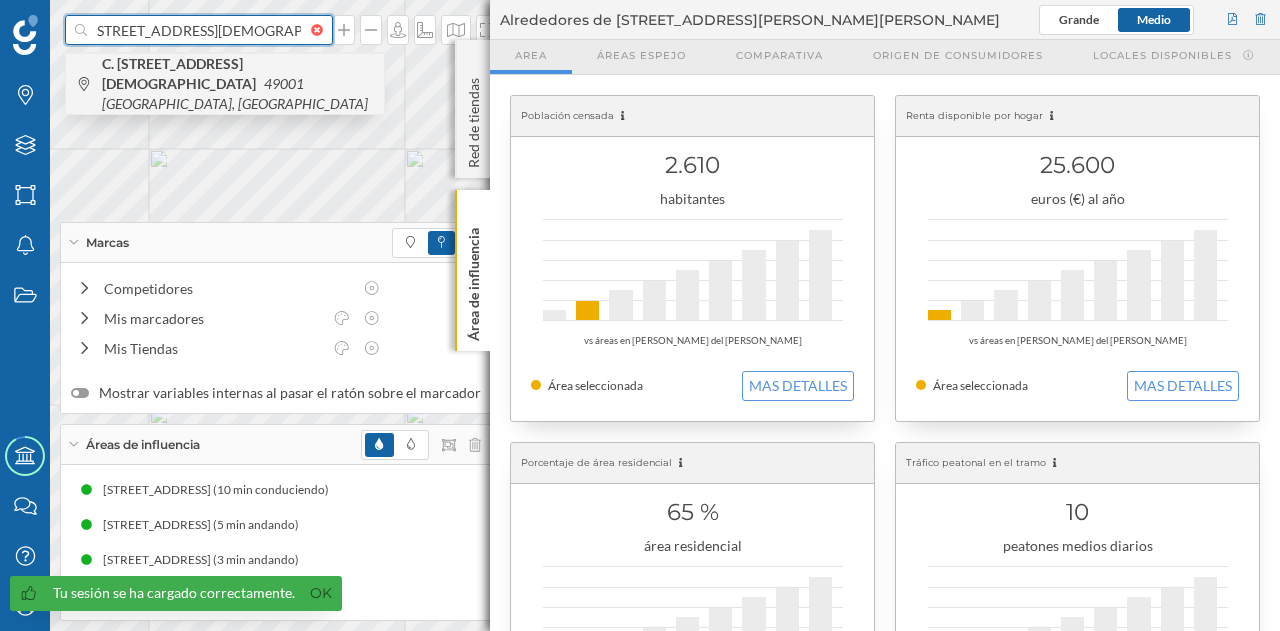 type on "C. [STREET_ADDRESS][DEMOGRAPHIC_DATA][PERSON_NAME]" 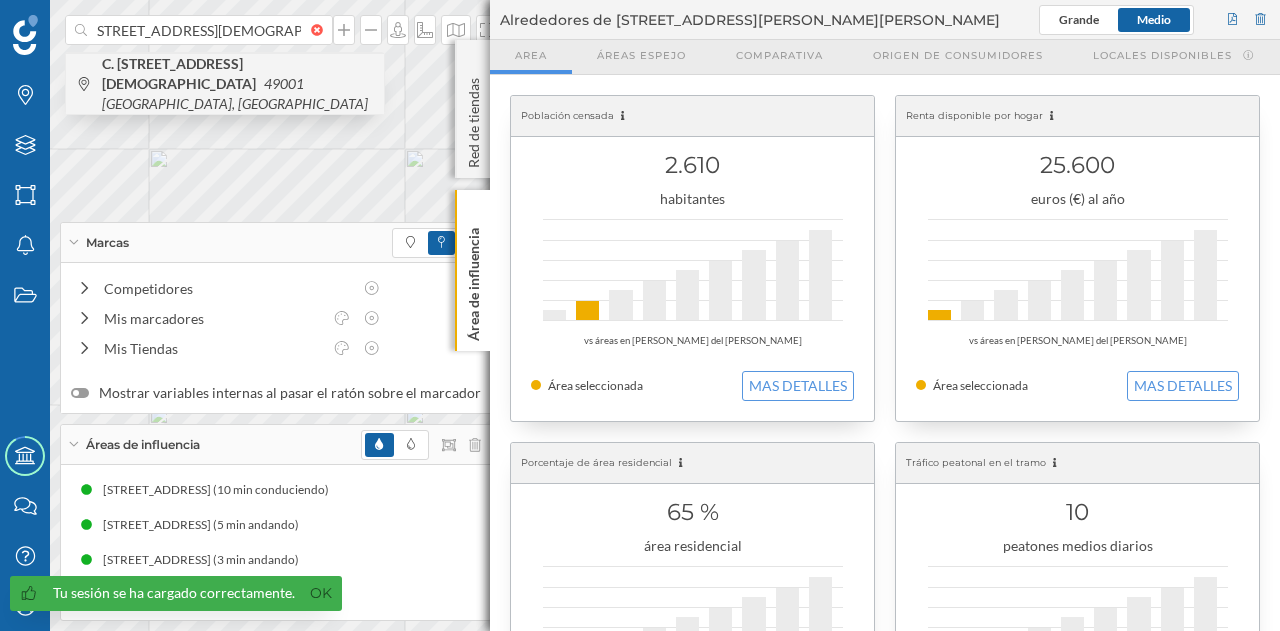 click on "C. [STREET_ADDRESS][DEMOGRAPHIC_DATA]" at bounding box center [238, 84] 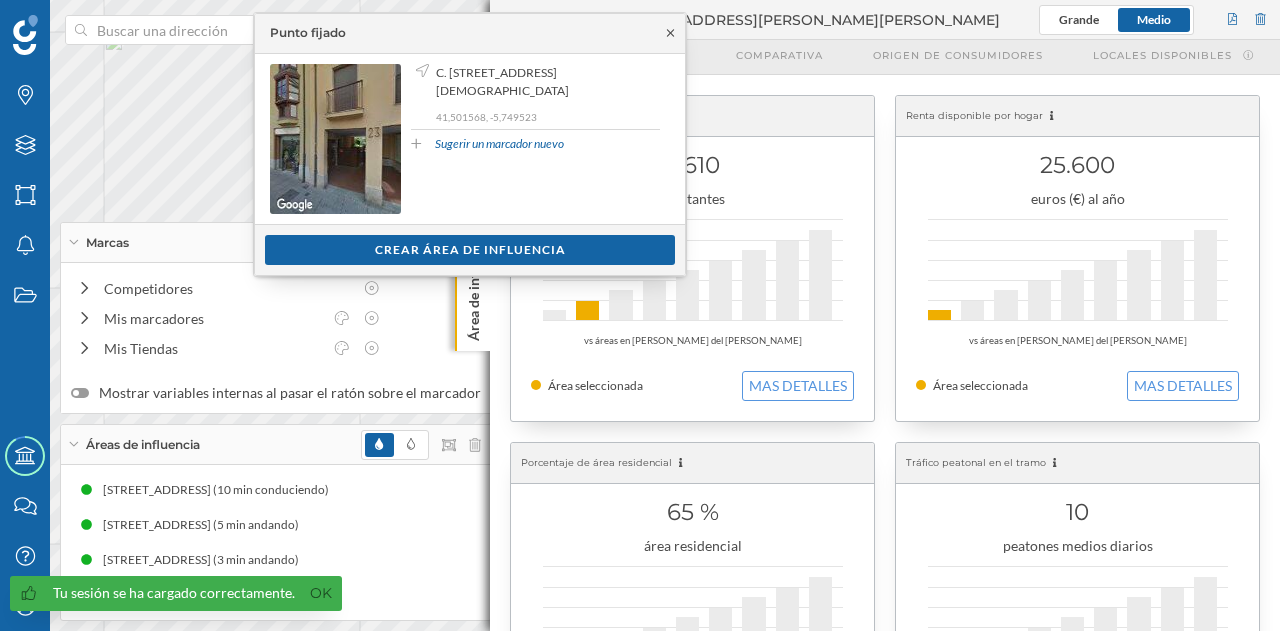 click 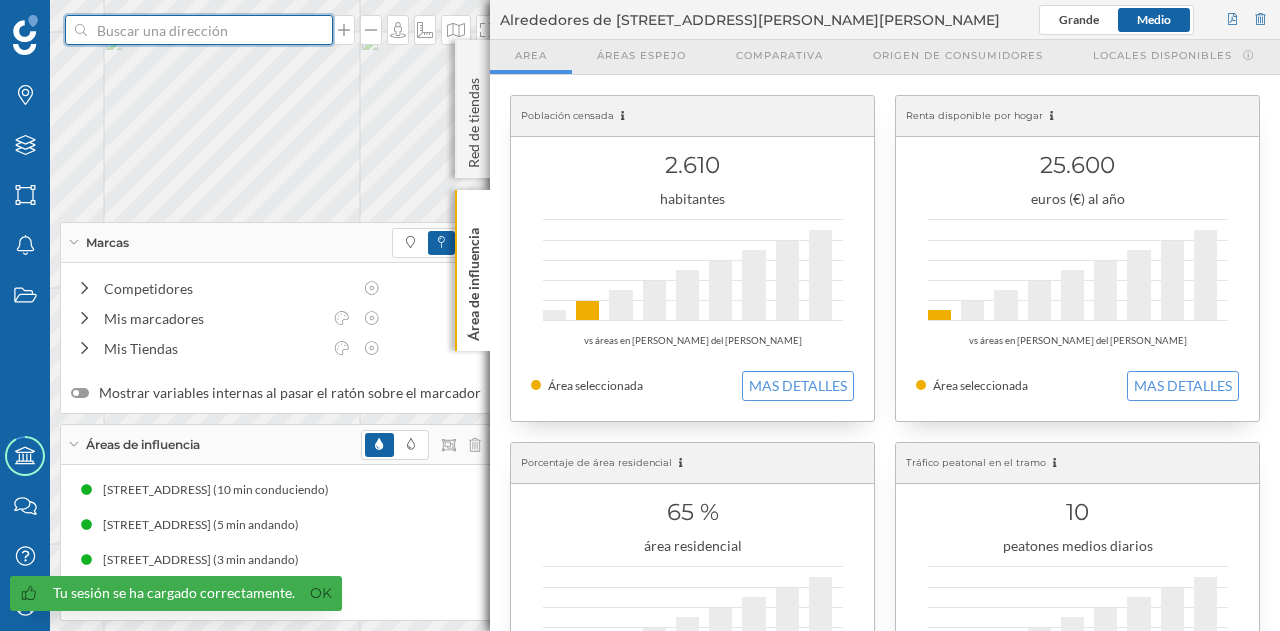 click at bounding box center [199, 30] 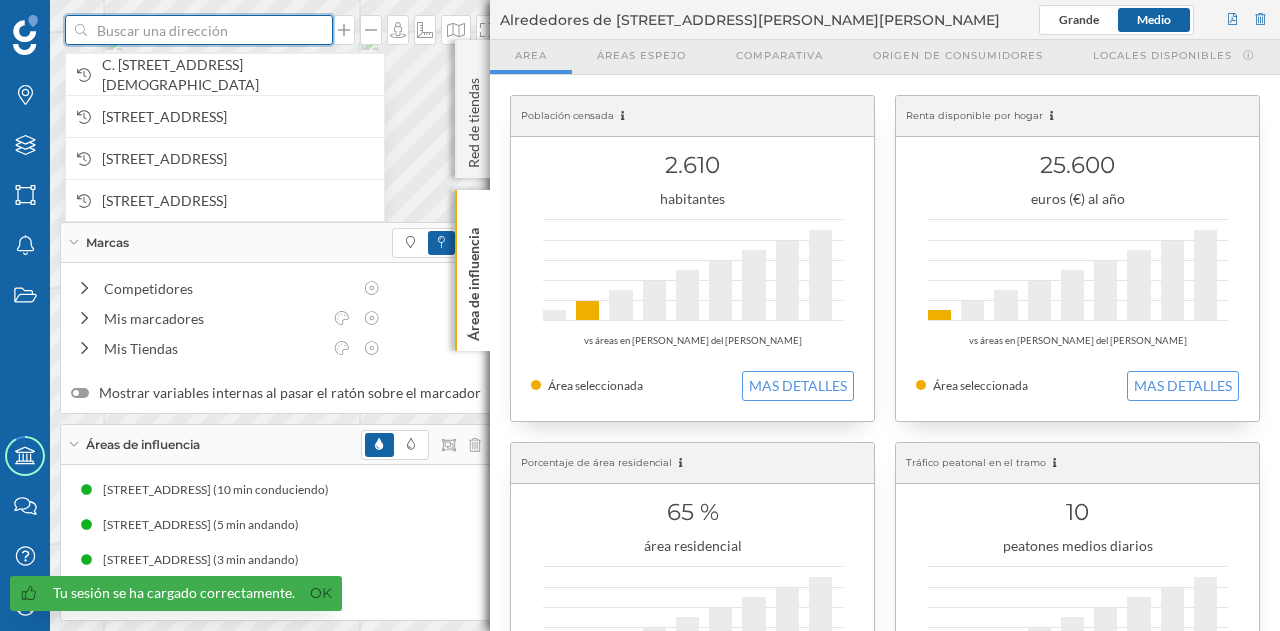 paste on "C. [STREET_ADDRESS][DEMOGRAPHIC_DATA][PERSON_NAME]" 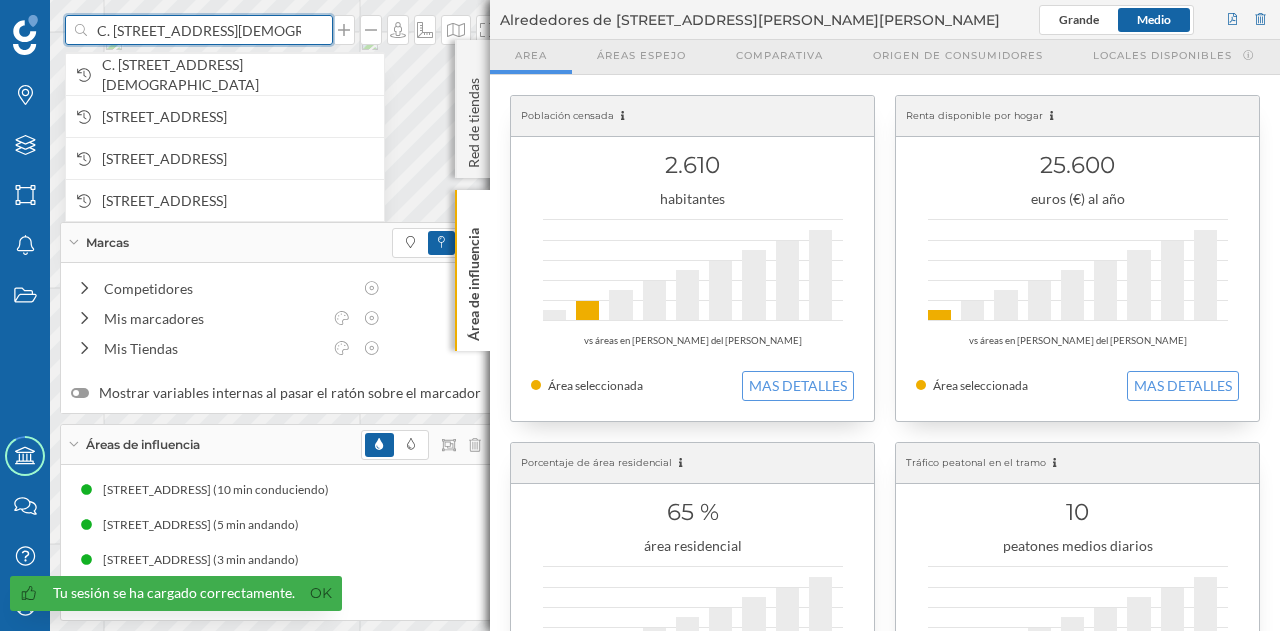scroll, scrollTop: 0, scrollLeft: 20, axis: horizontal 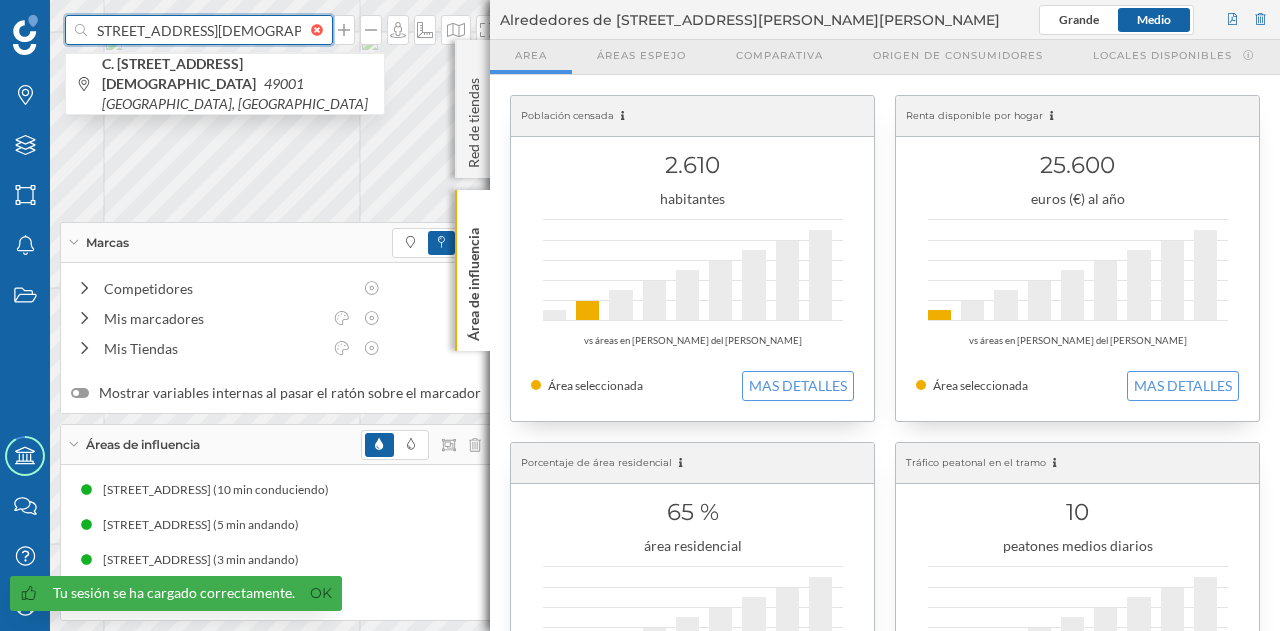 click on "C. [STREET_ADDRESS][DEMOGRAPHIC_DATA][PERSON_NAME]" at bounding box center (199, 30) 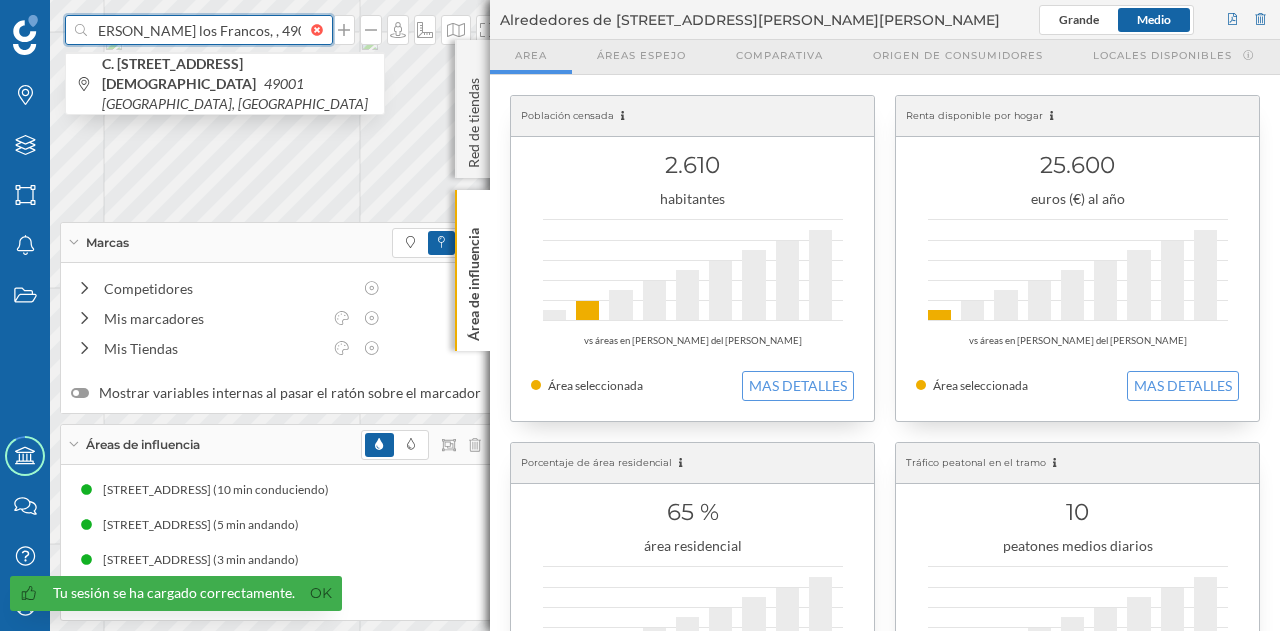 scroll, scrollTop: 0, scrollLeft: 4, axis: horizontal 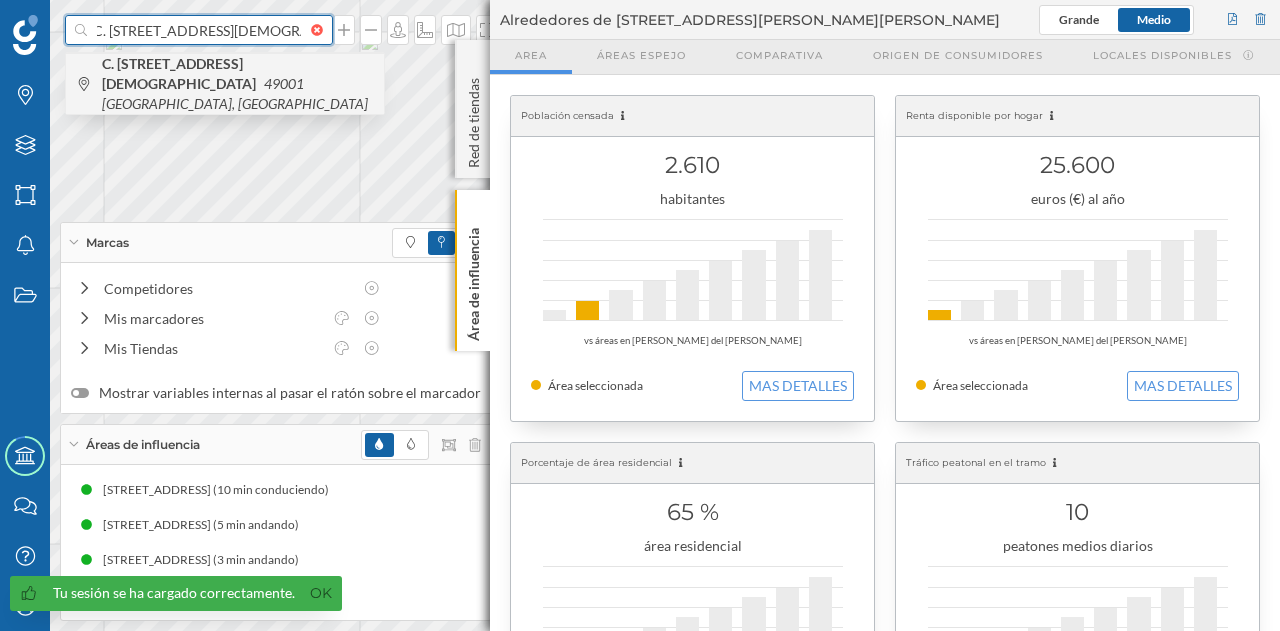 type on "C. [STREET_ADDRESS][DEMOGRAPHIC_DATA][PERSON_NAME]" 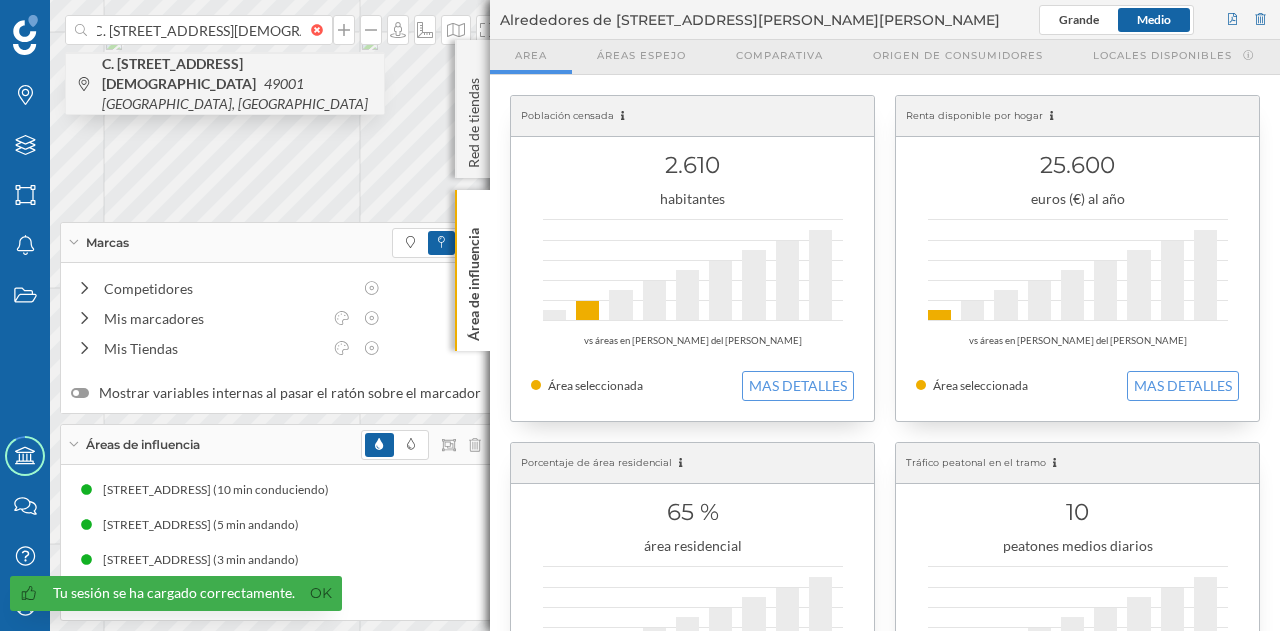 click on "C. [STREET_ADDRESS][DEMOGRAPHIC_DATA]" at bounding box center [238, 84] 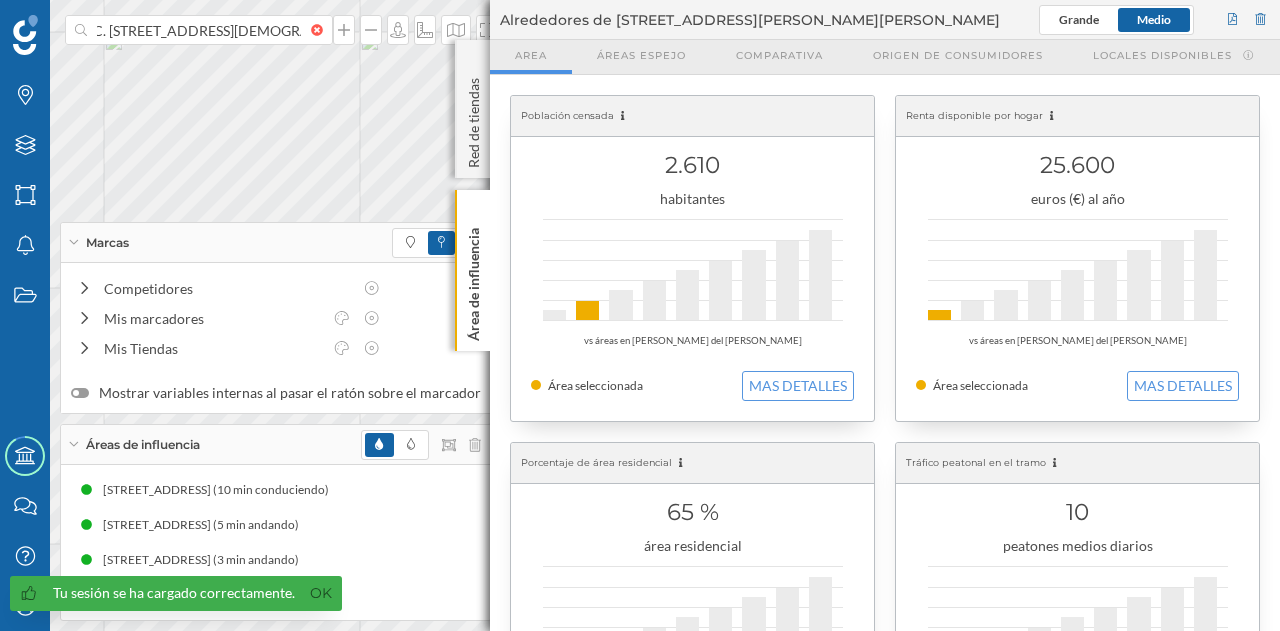 scroll, scrollTop: 0, scrollLeft: 0, axis: both 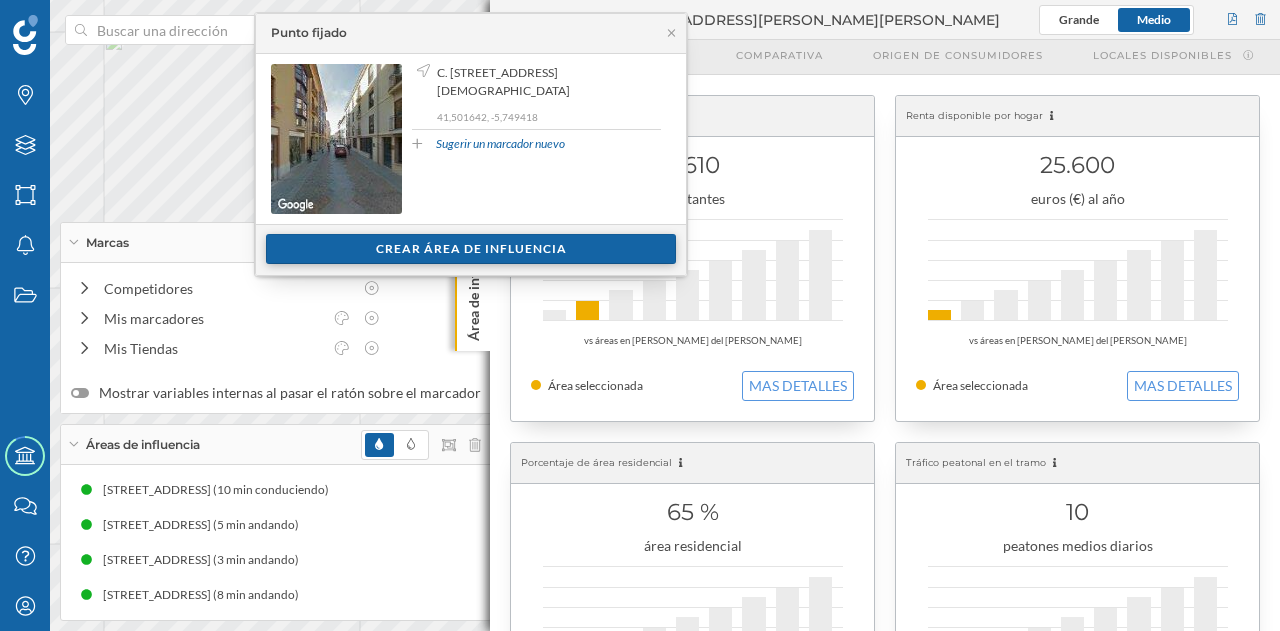 click on "Crear área de influencia" at bounding box center [471, 249] 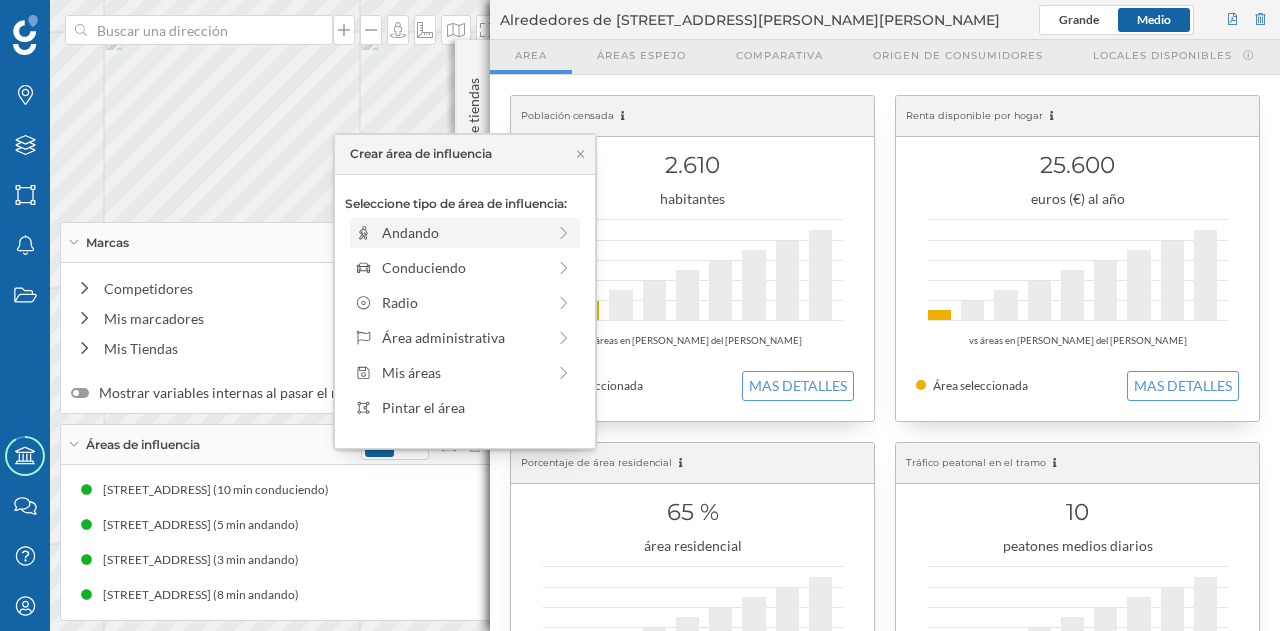 click on "Andando" at bounding box center [465, 233] 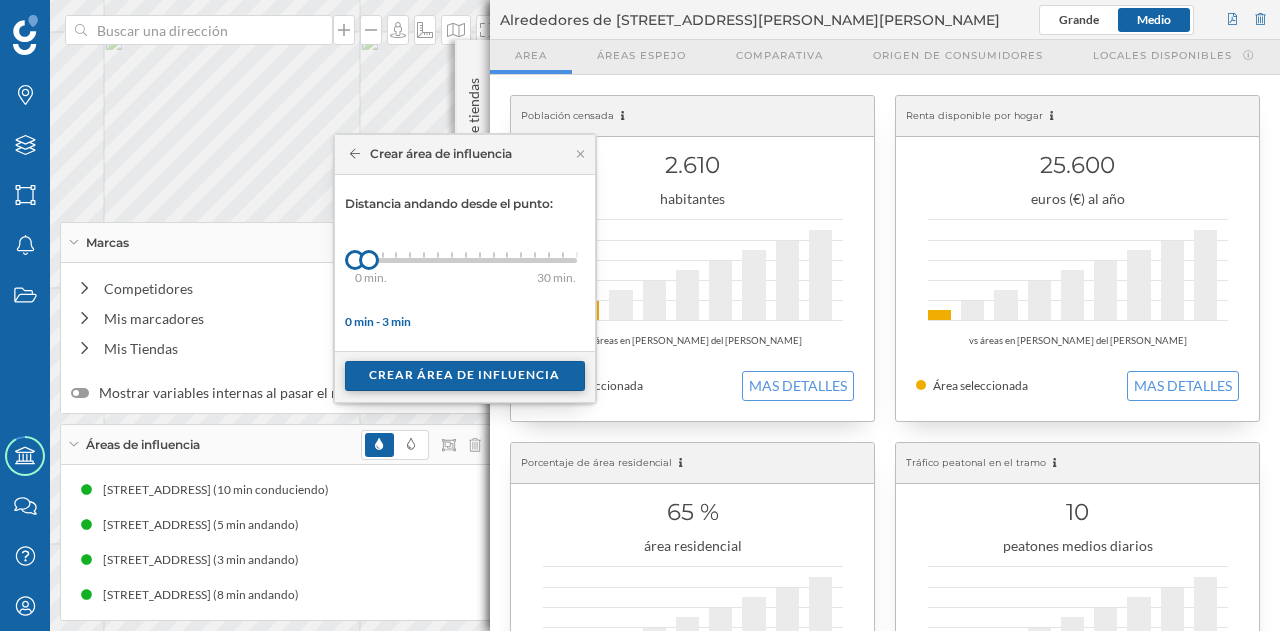 click on "Crear área de influencia" at bounding box center (465, 376) 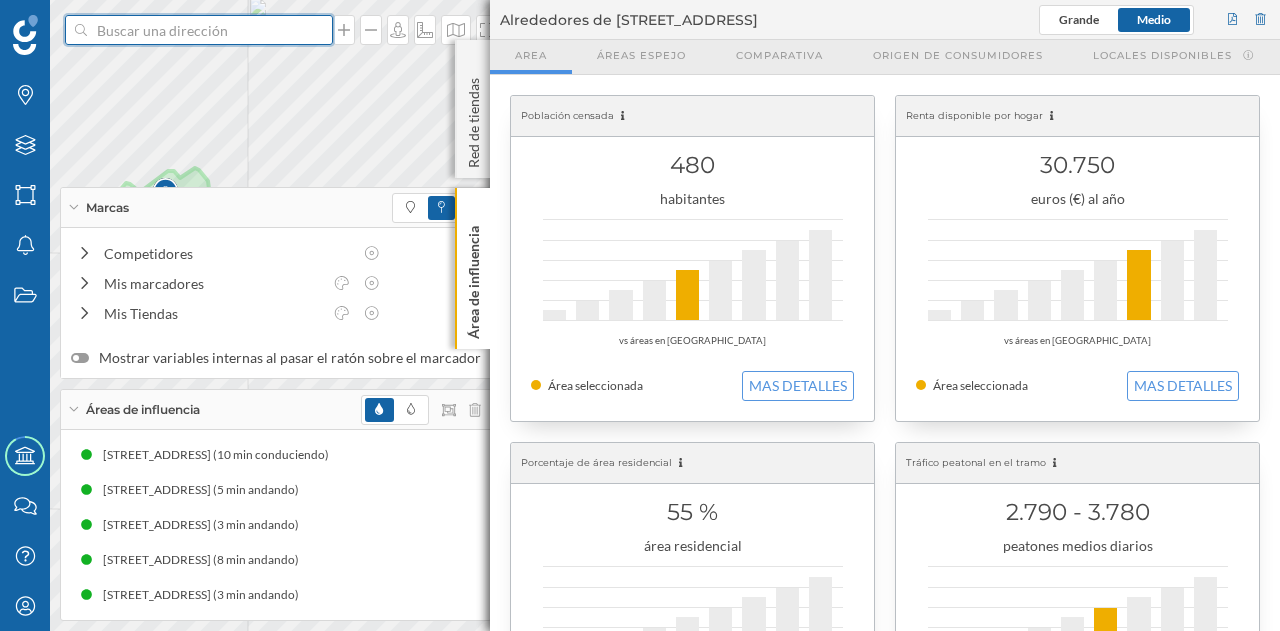 click at bounding box center (199, 30) 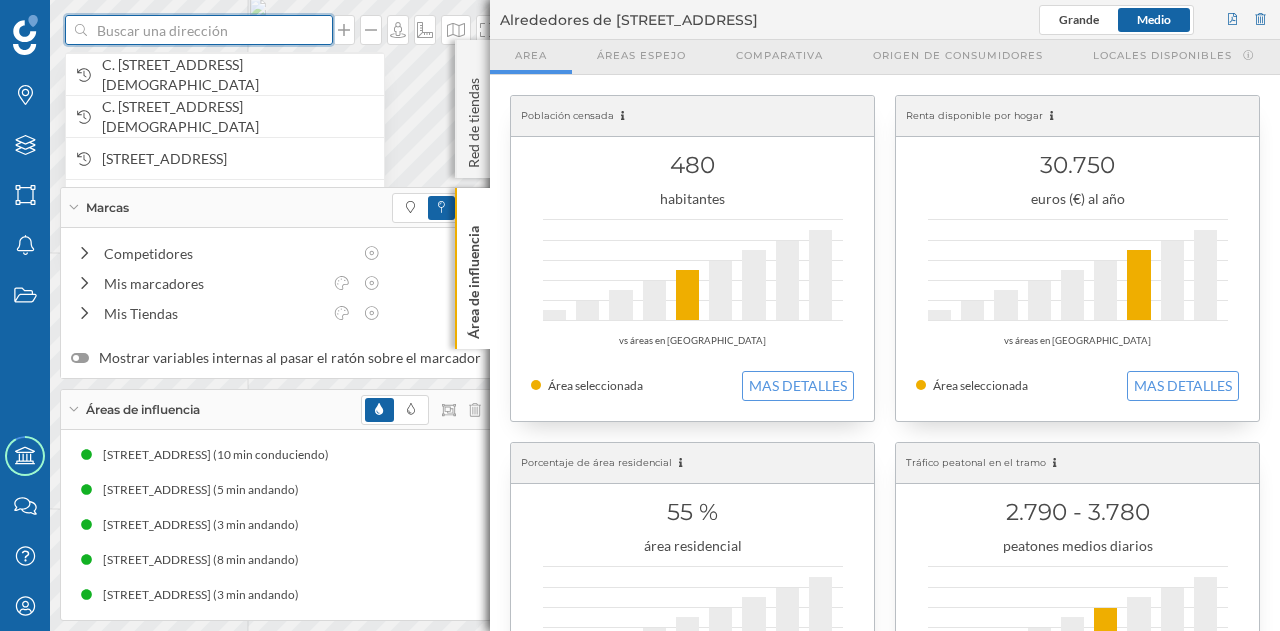 paste on "C. [STREET_ADDRESS][DEMOGRAPHIC_DATA][PERSON_NAME]" 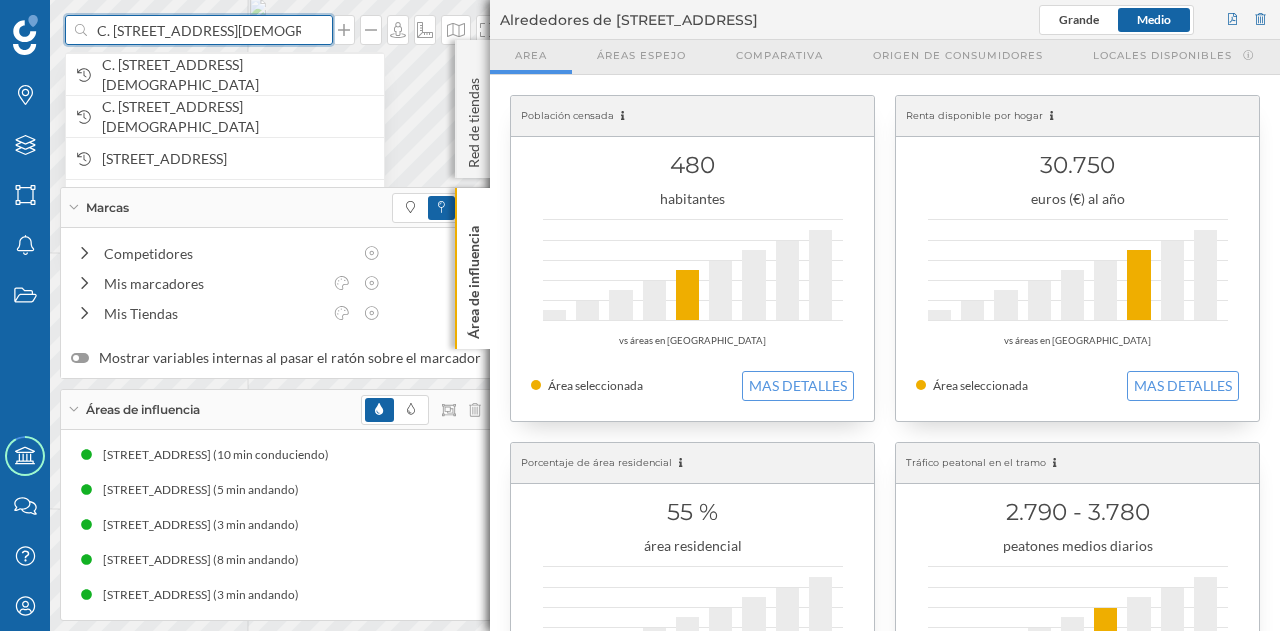 scroll, scrollTop: 0, scrollLeft: 20, axis: horizontal 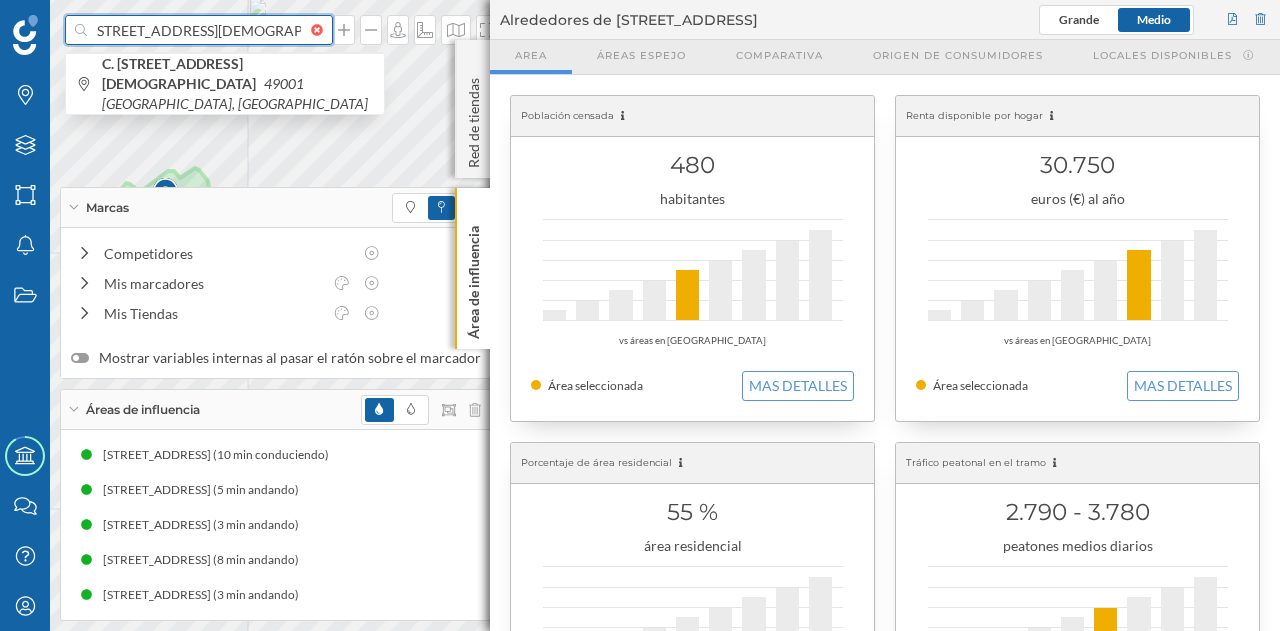 click on "C. [STREET_ADDRESS][DEMOGRAPHIC_DATA][PERSON_NAME]" at bounding box center (199, 30) 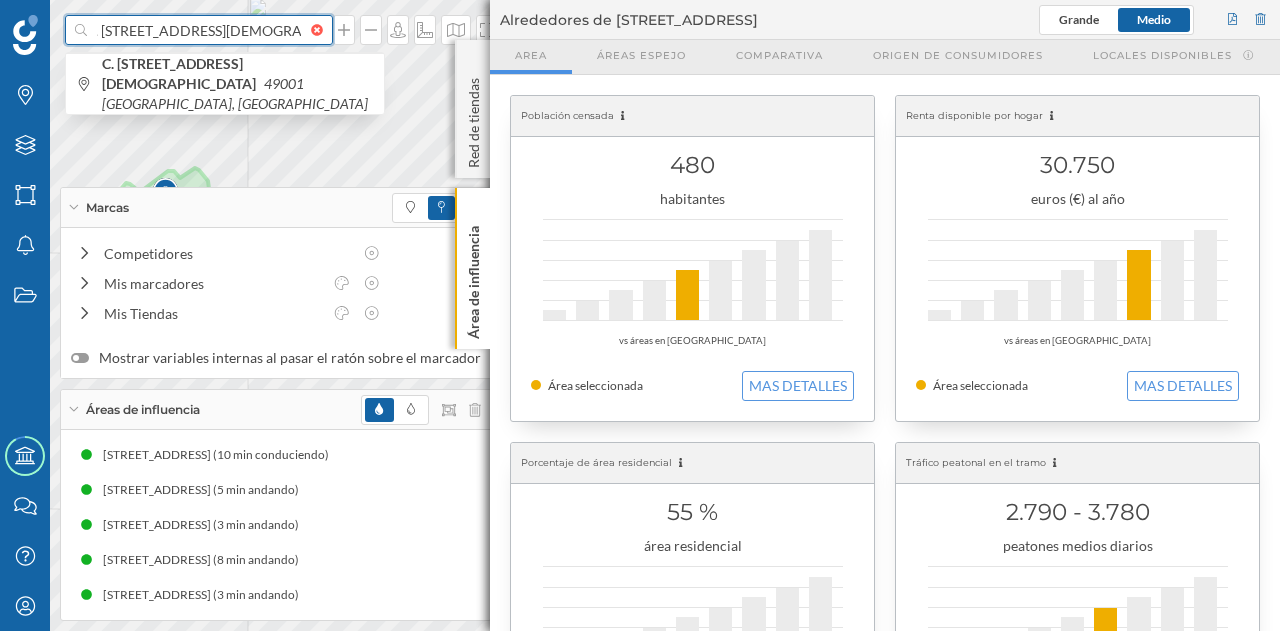 scroll, scrollTop: 0, scrollLeft: 4, axis: horizontal 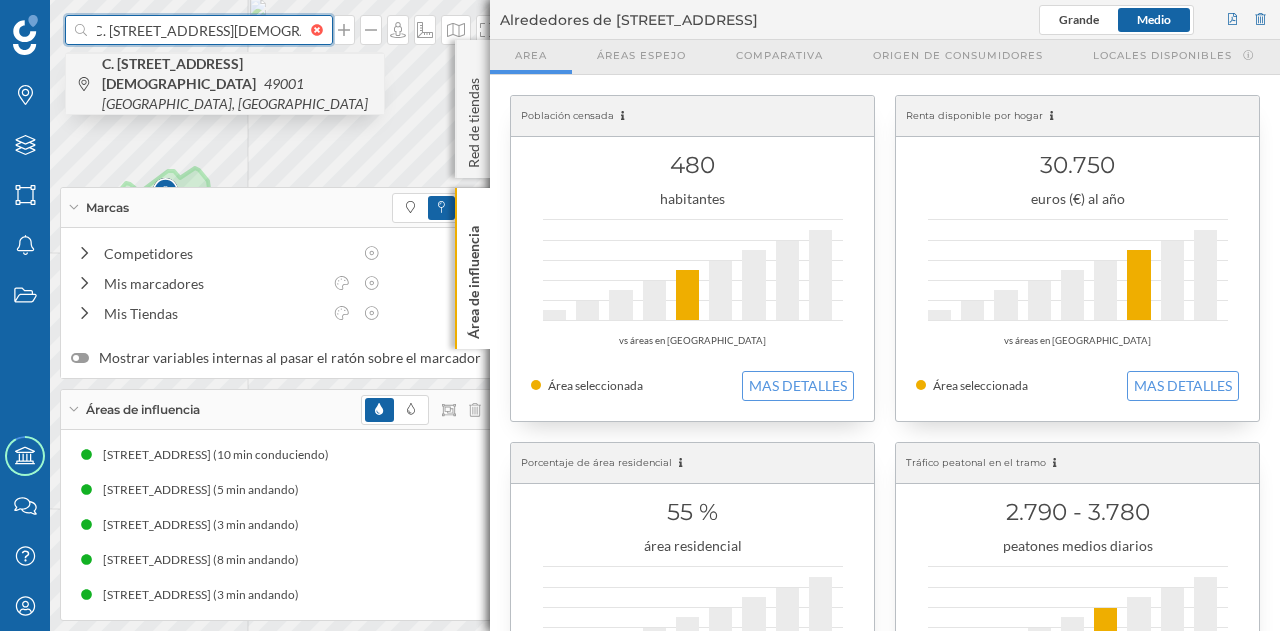 type on "C. [STREET_ADDRESS][DEMOGRAPHIC_DATA][PERSON_NAME]" 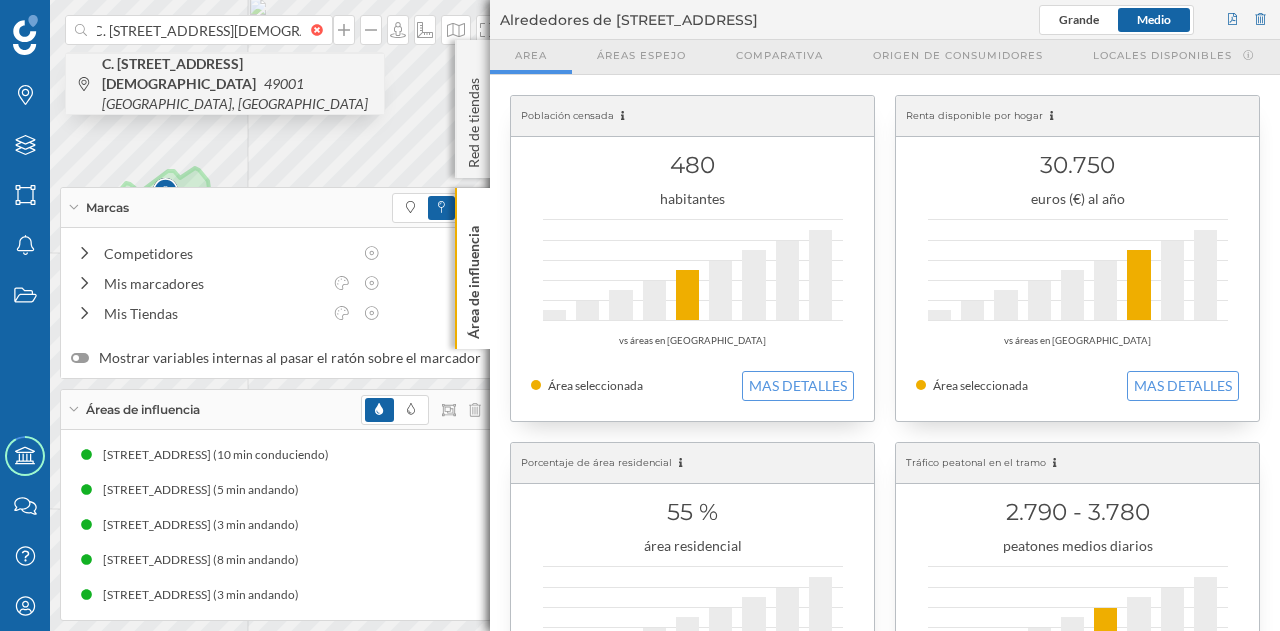 click on "49001 [GEOGRAPHIC_DATA], [GEOGRAPHIC_DATA]" at bounding box center (235, 93) 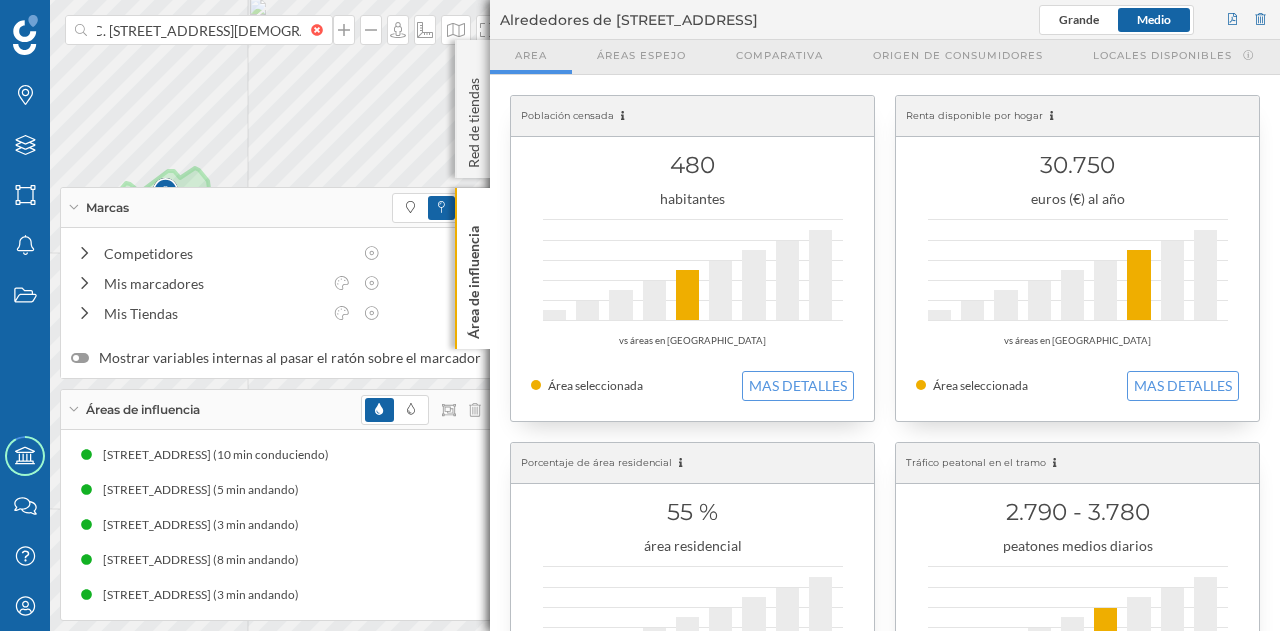 scroll, scrollTop: 0, scrollLeft: 0, axis: both 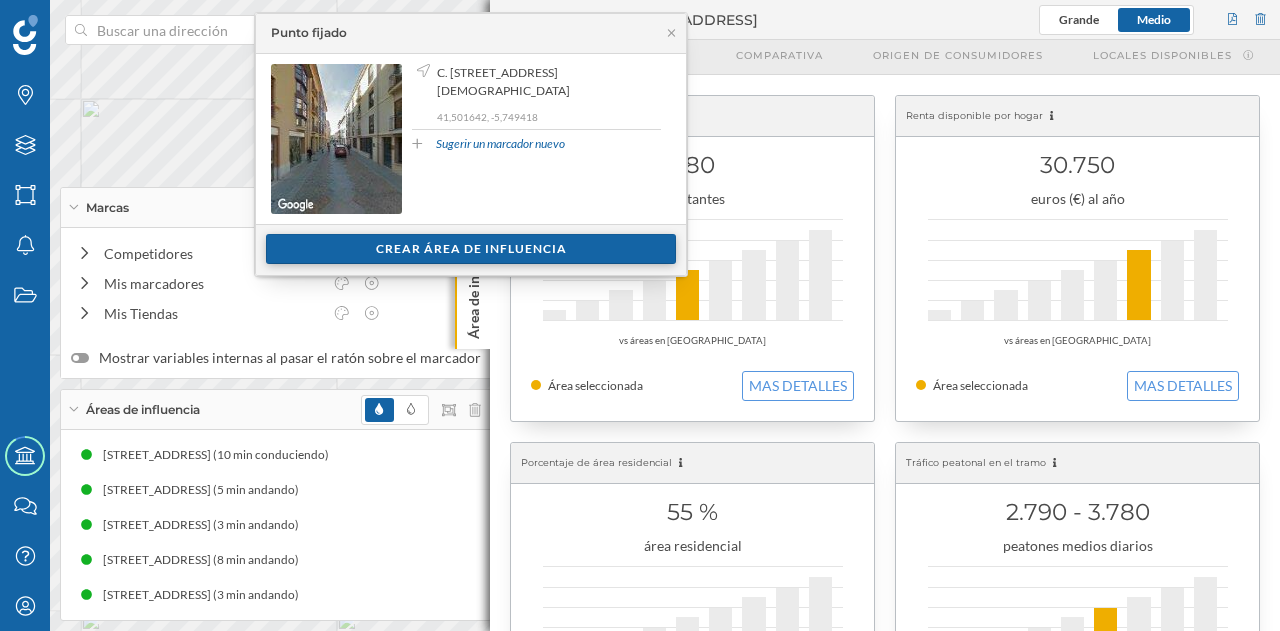 click on "Crear área de influencia" at bounding box center [471, 249] 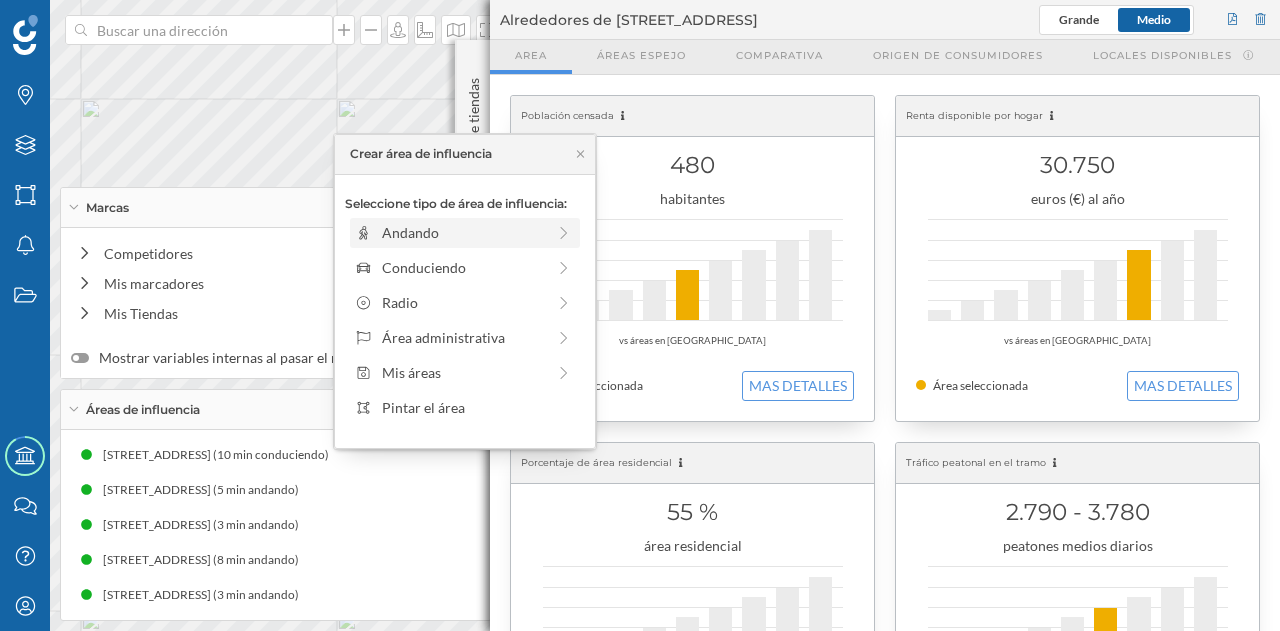 click on "Andando" at bounding box center (463, 232) 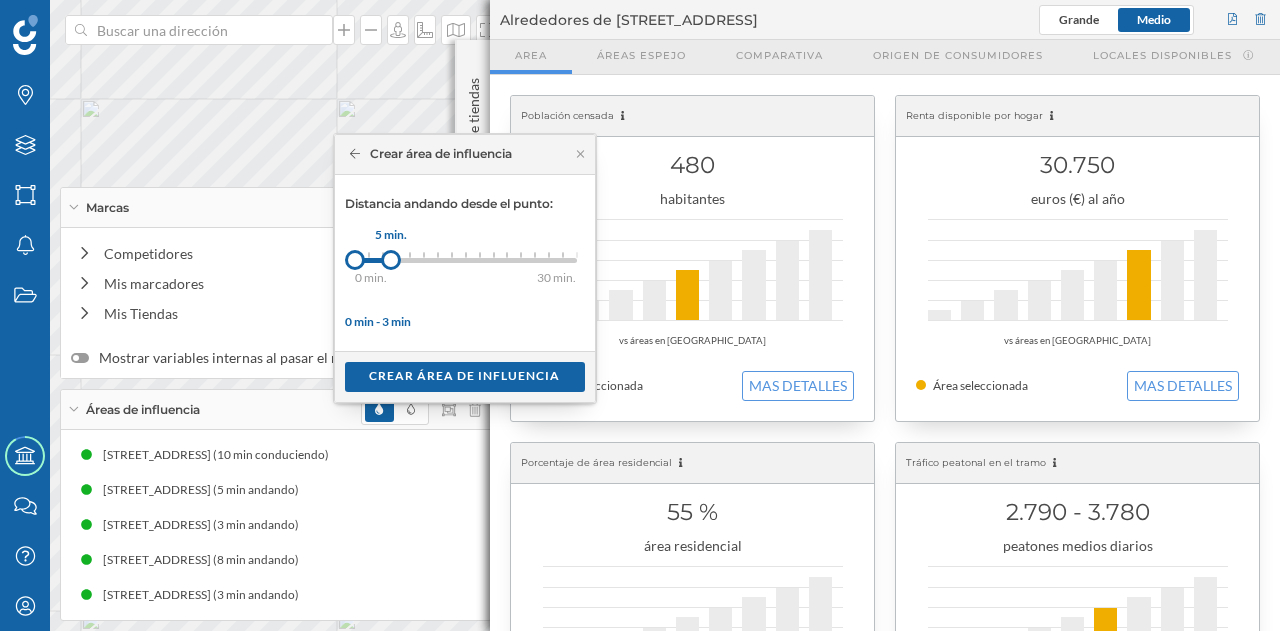 drag, startPoint x: 374, startPoint y: 261, endPoint x: 390, endPoint y: 263, distance: 16.124516 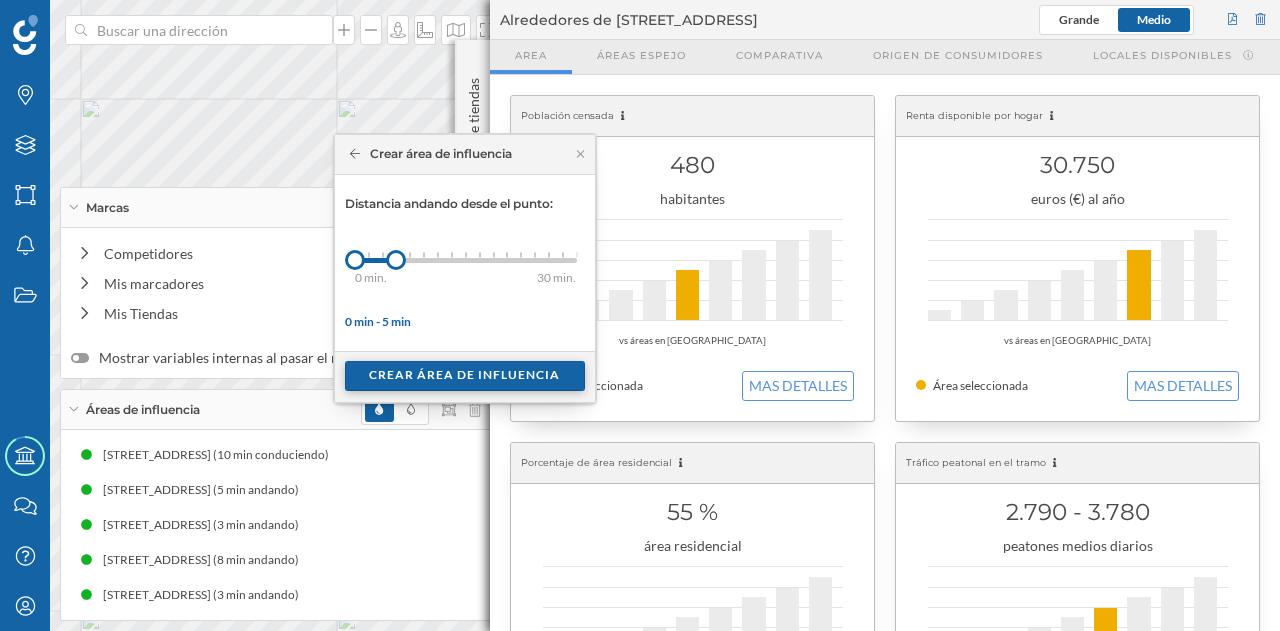 click on "Crear área de influencia" at bounding box center [465, 376] 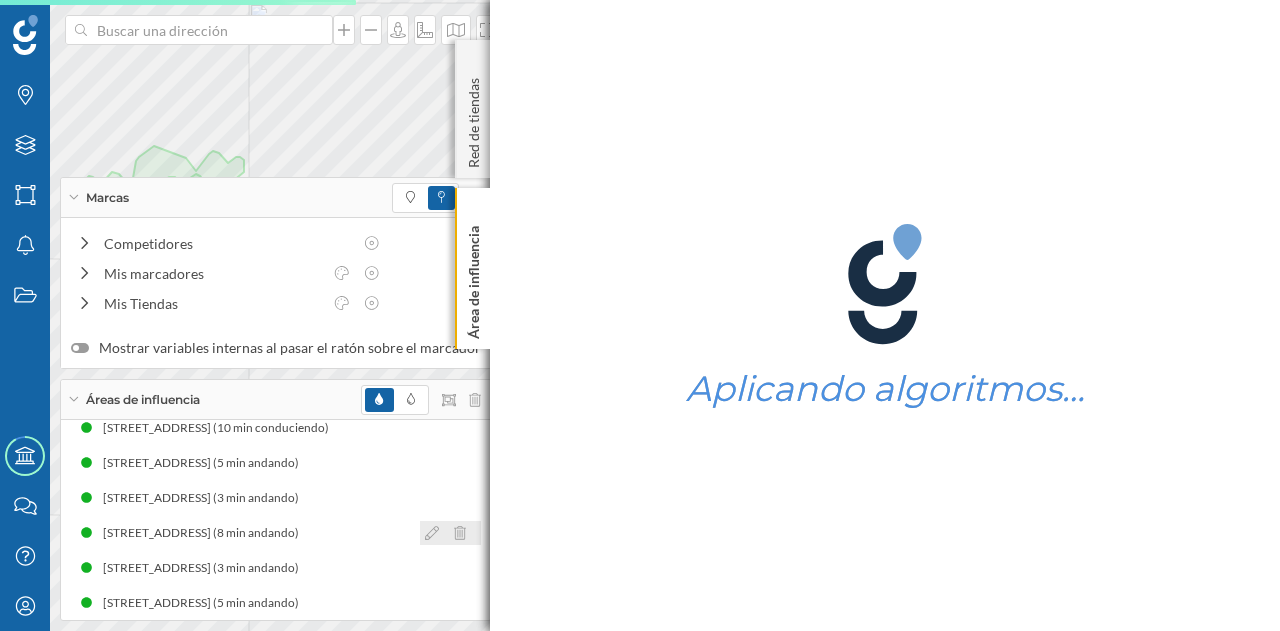 scroll, scrollTop: 25, scrollLeft: 0, axis: vertical 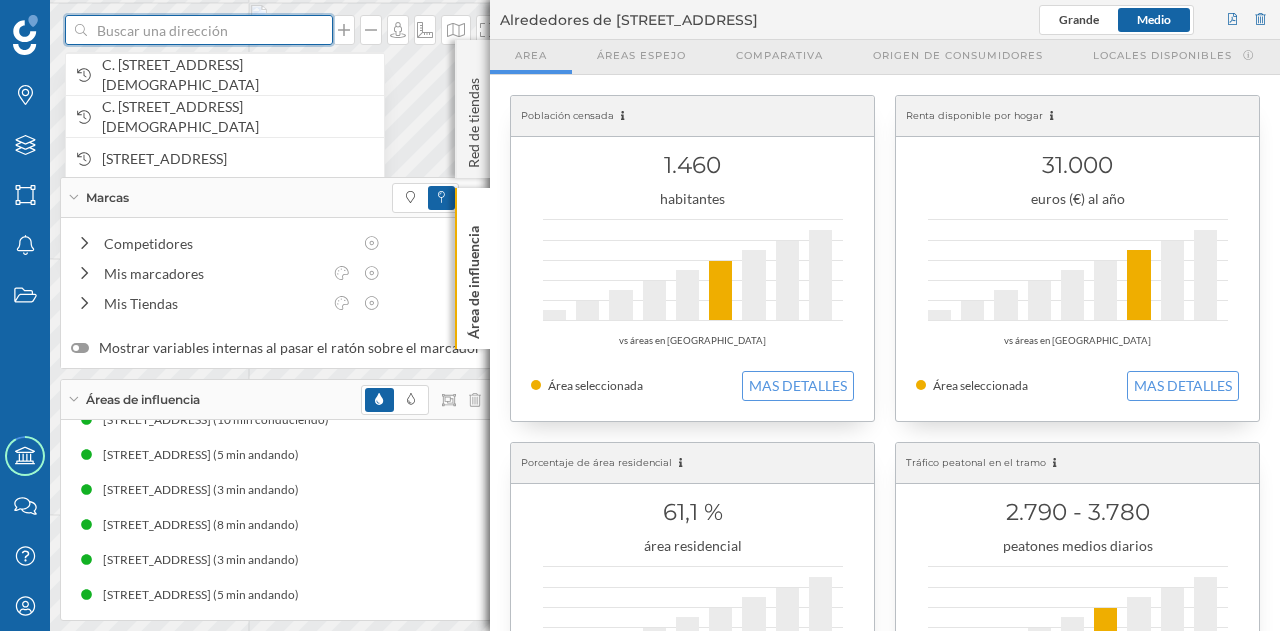 click at bounding box center (199, 30) 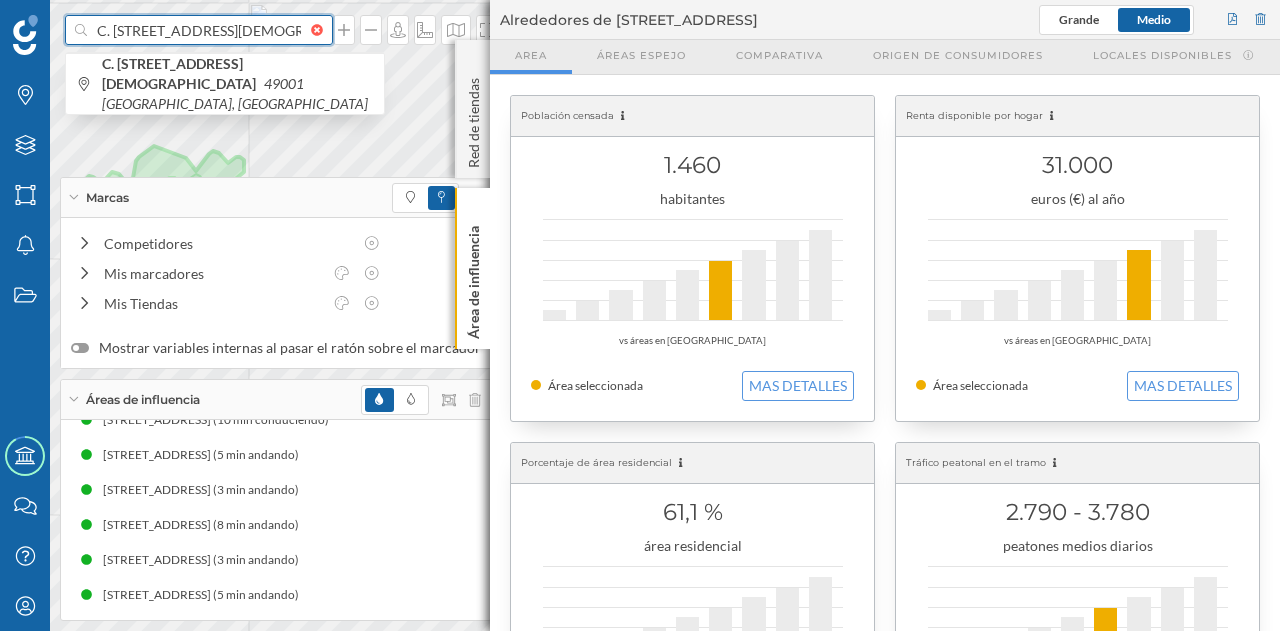 scroll, scrollTop: 0, scrollLeft: 20, axis: horizontal 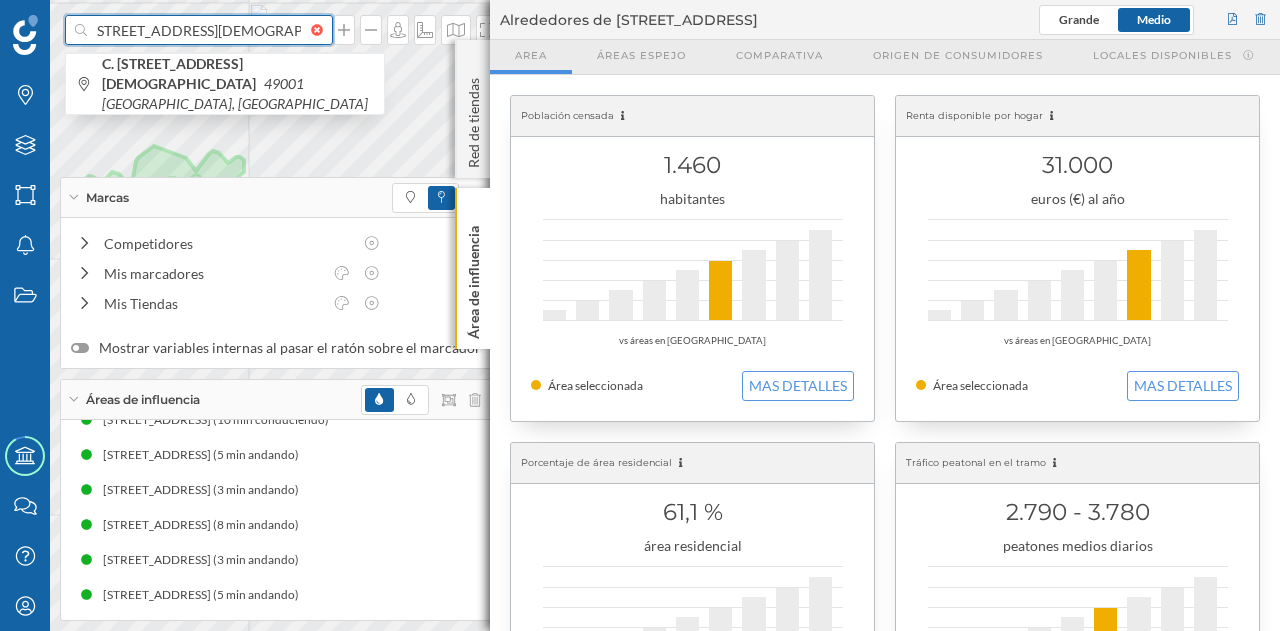 click on "C. [STREET_ADDRESS][DEMOGRAPHIC_DATA][PERSON_NAME]" at bounding box center (199, 30) 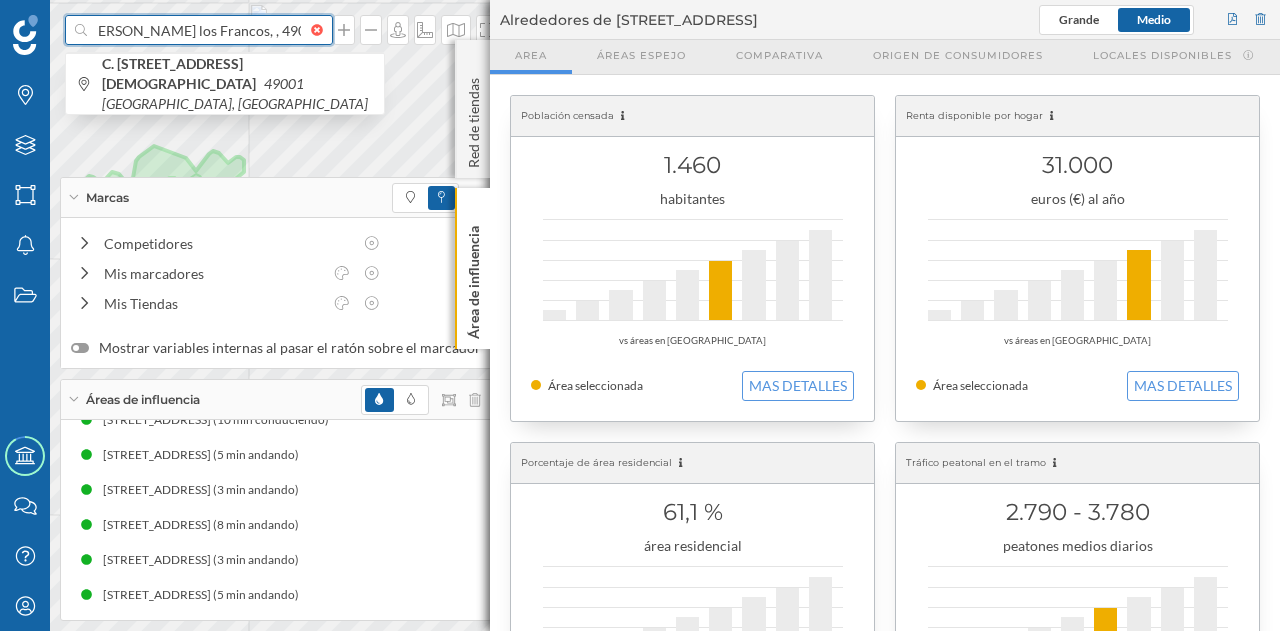 scroll, scrollTop: 0, scrollLeft: 4, axis: horizontal 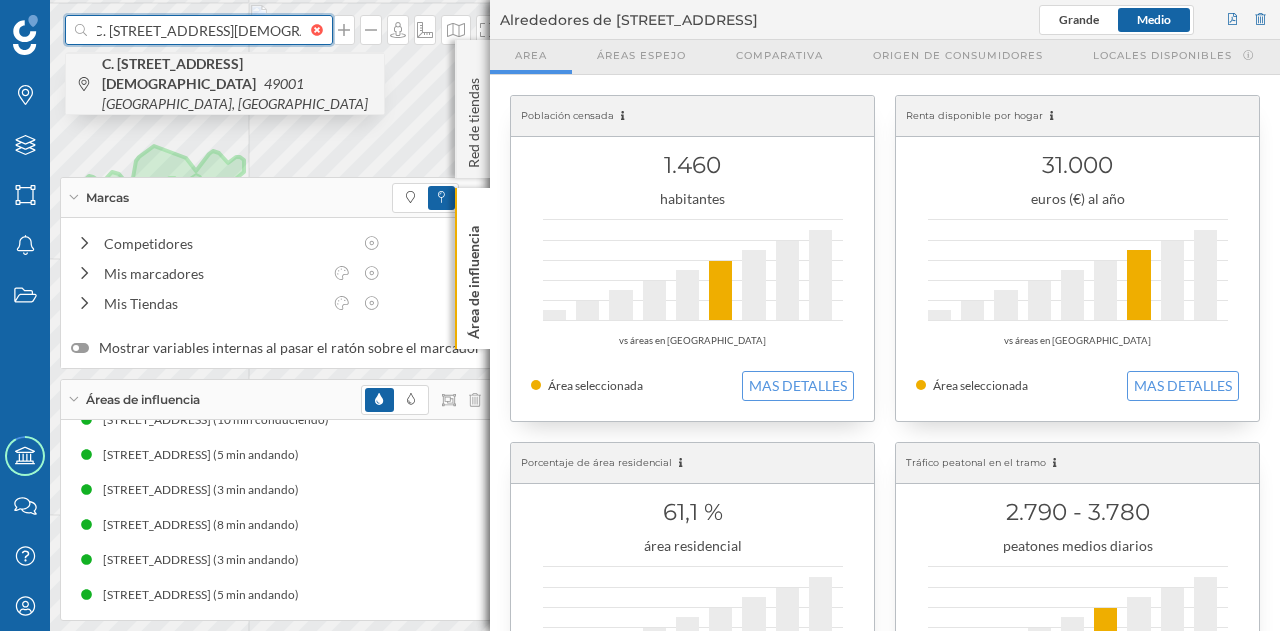 type on "C. [STREET_ADDRESS][DEMOGRAPHIC_DATA][PERSON_NAME]" 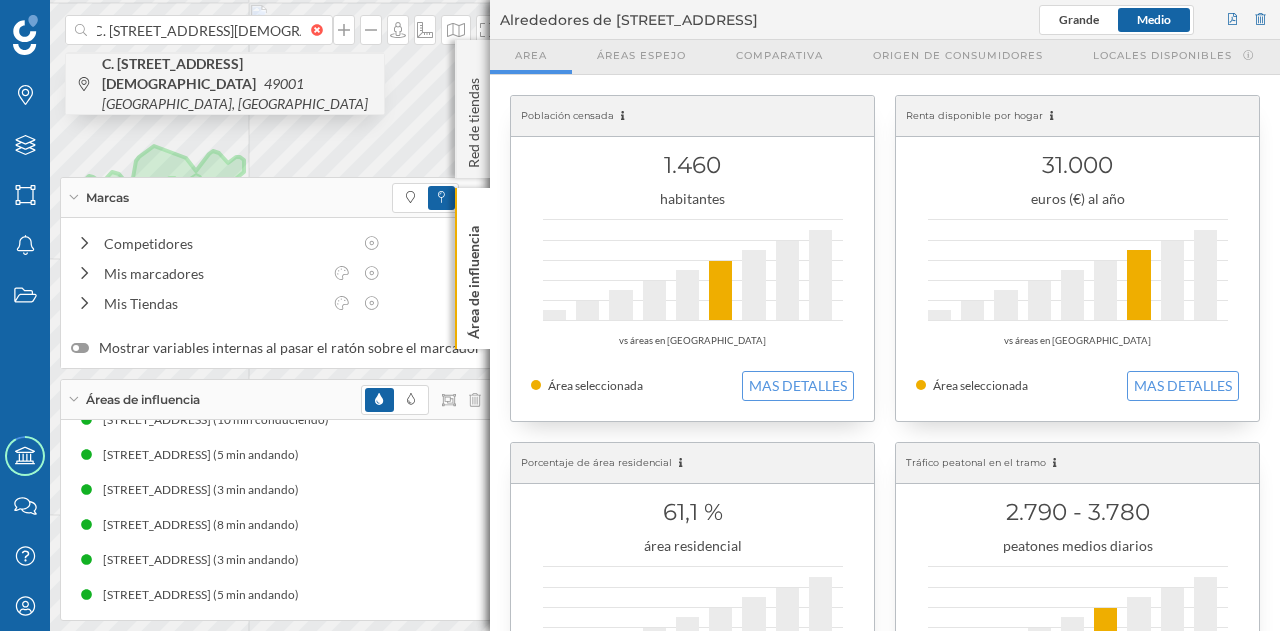 click on "C. [STREET_ADDRESS][DEMOGRAPHIC_DATA]" at bounding box center [238, 84] 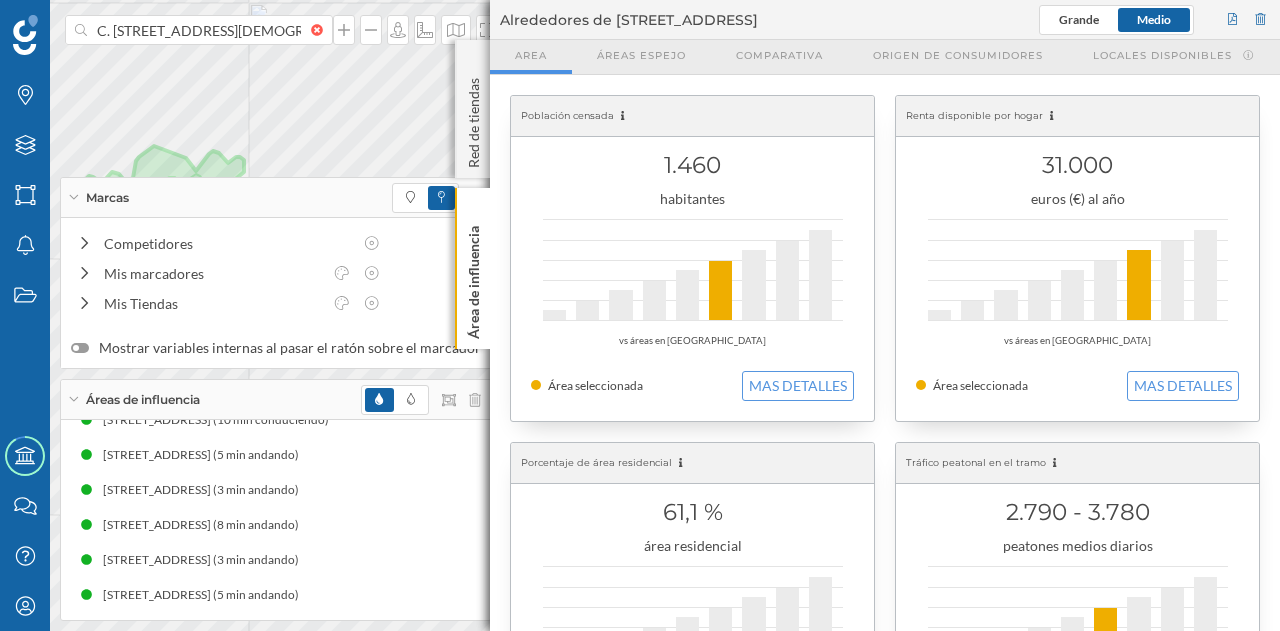 type 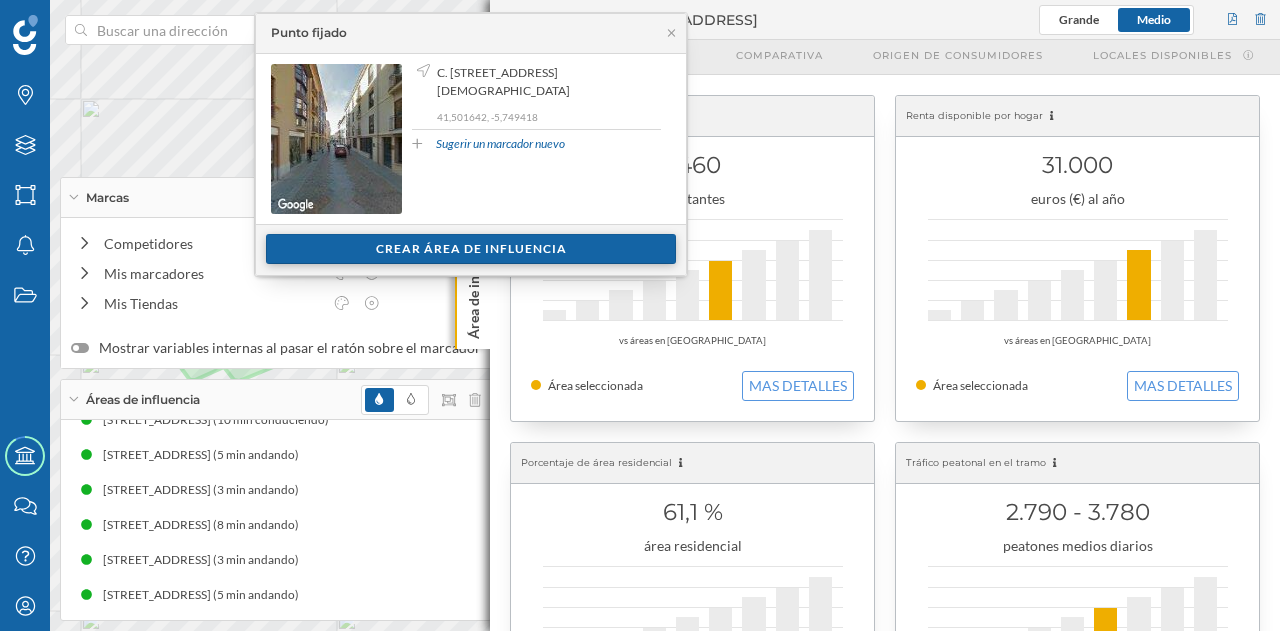 click on "Crear área de influencia" at bounding box center [471, 249] 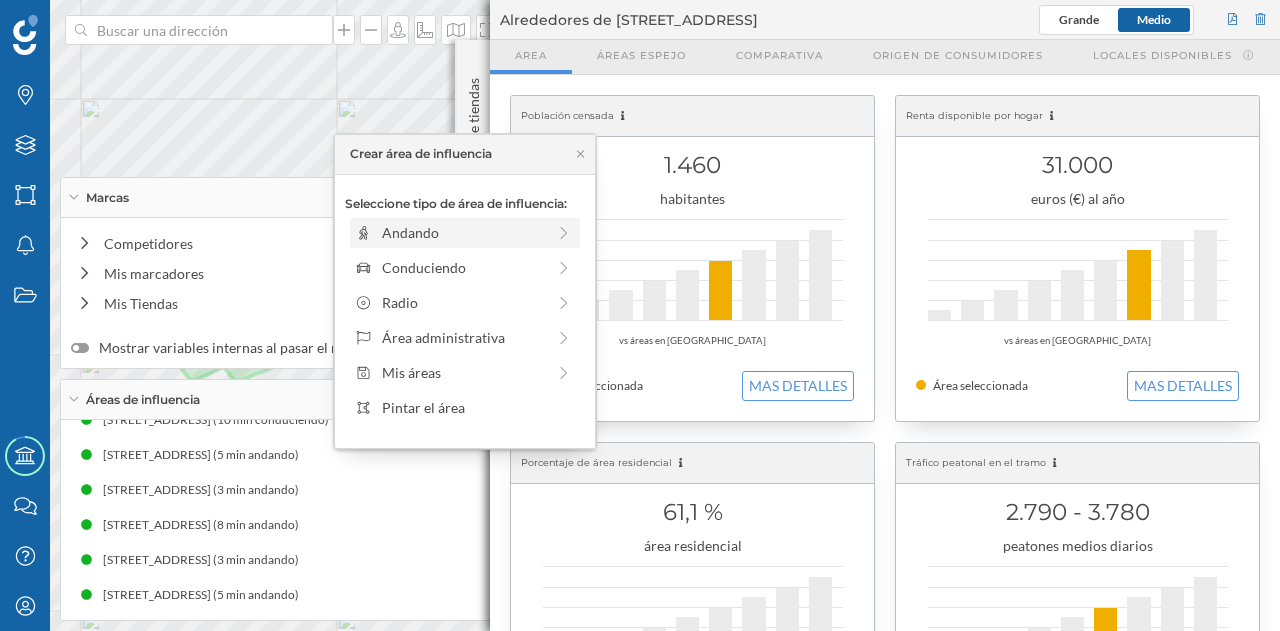 click on "Andando" at bounding box center (463, 232) 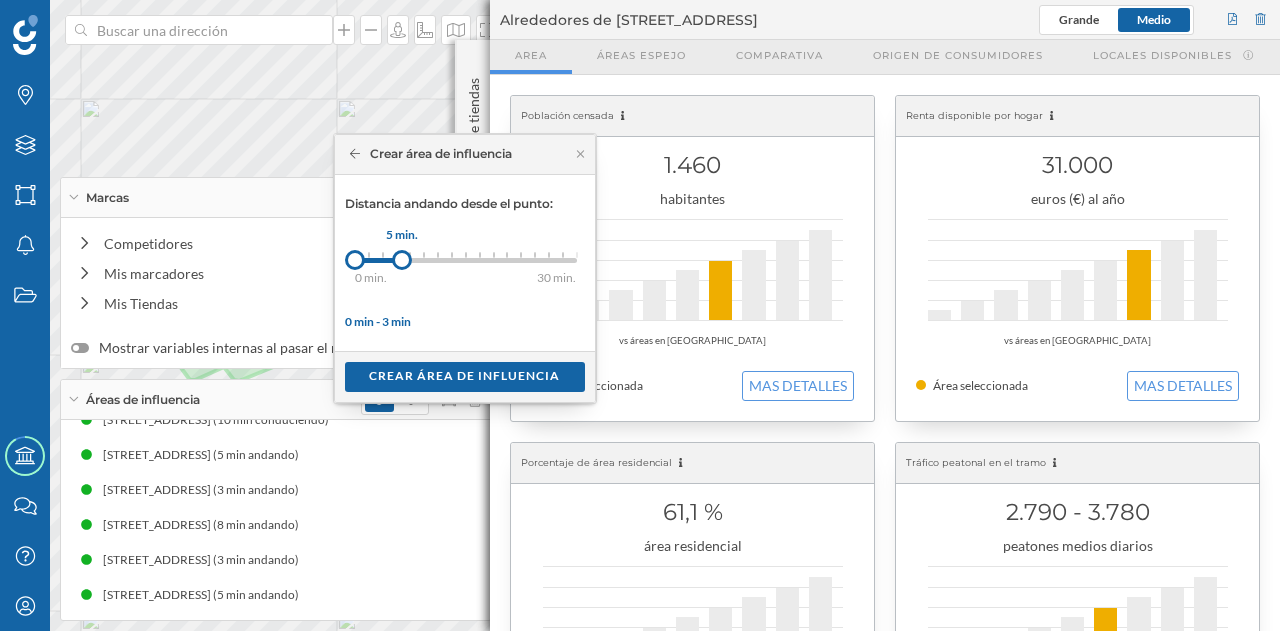 drag, startPoint x: 367, startPoint y: 262, endPoint x: 410, endPoint y: 269, distance: 43.56604 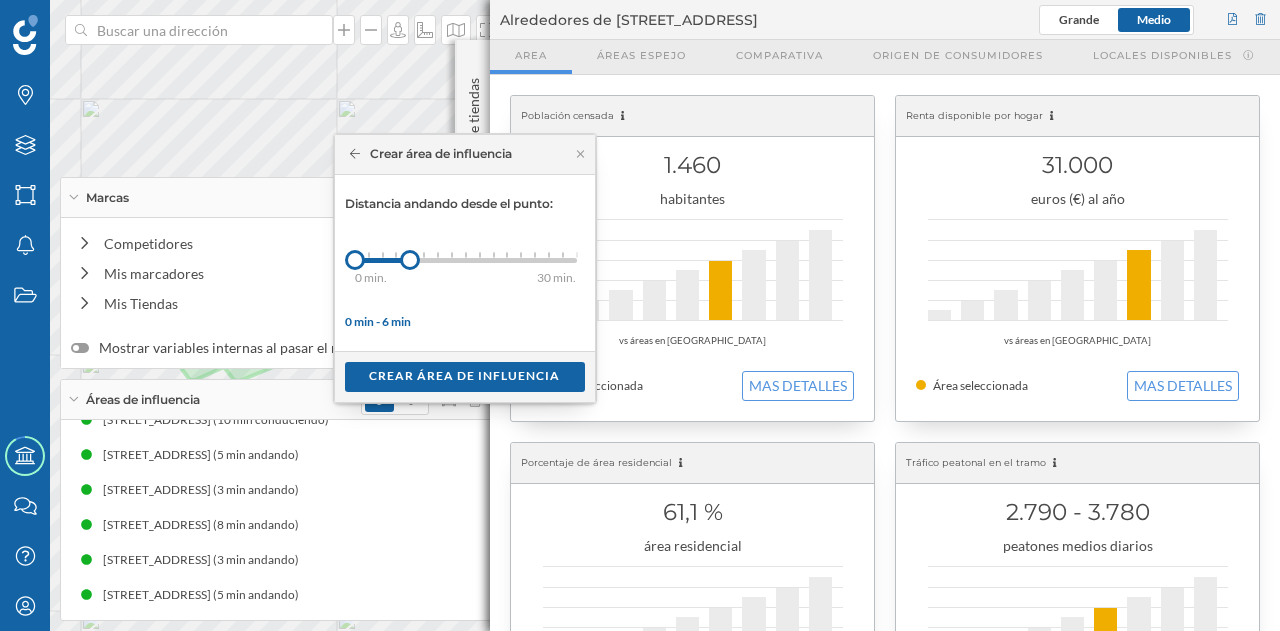 click on "Distancia andando desde el punto:
0
min.
3
min.
4
min.
5
min.
6
min.
7
min.
8
min.
9
min.
10
min.
11
min.
12
min.
13
min.
14
min.
15
min.
20
min.
25
min.
30
min.
0
min.
6
min.
0 min - 6 min" at bounding box center (465, 263) 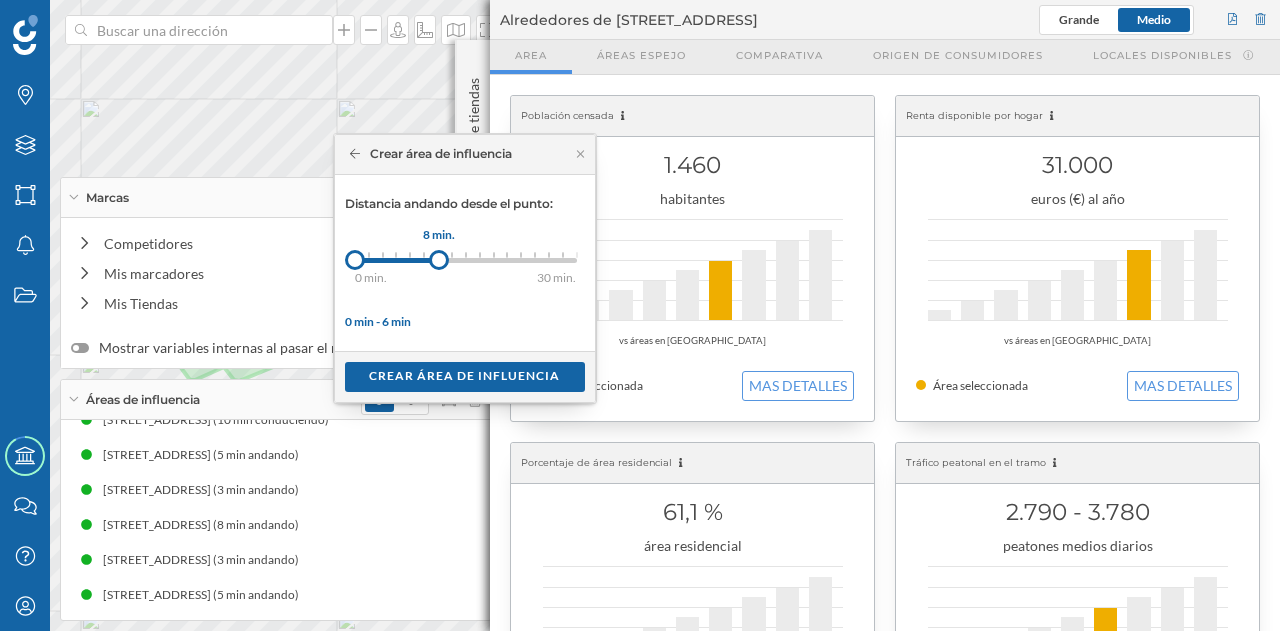 drag, startPoint x: 414, startPoint y: 258, endPoint x: 438, endPoint y: 262, distance: 24.33105 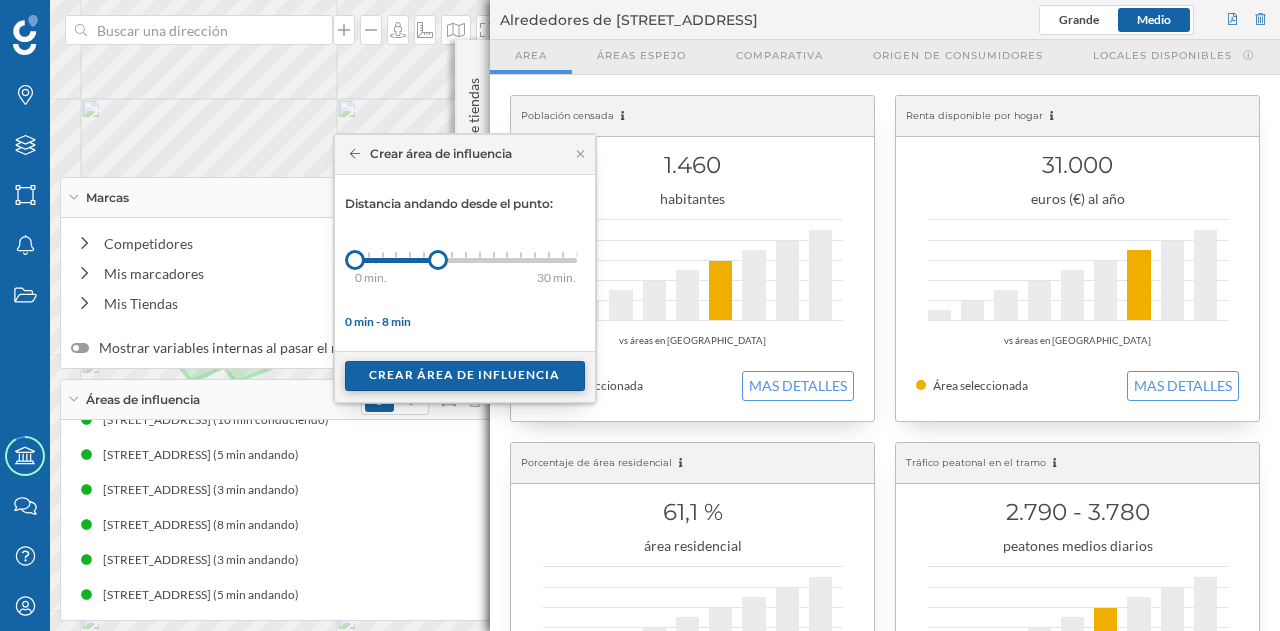 click on "Crear área de influencia" at bounding box center [465, 376] 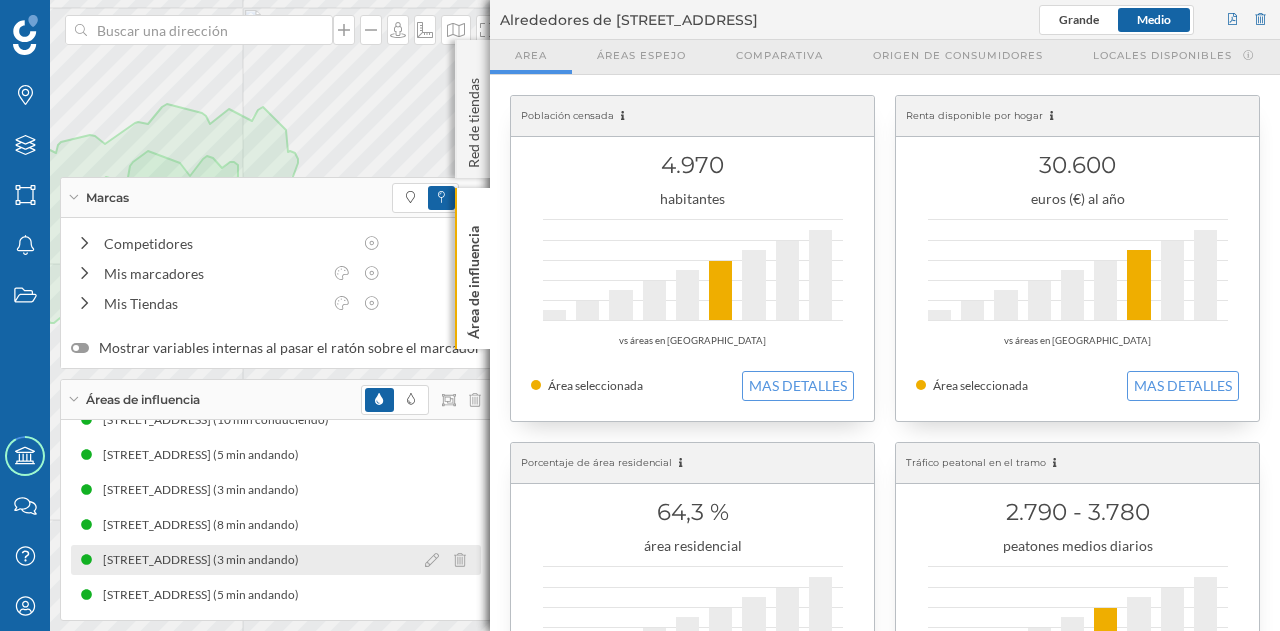 click on "[STREET_ADDRESS] (3 min andando)" at bounding box center (206, 560) 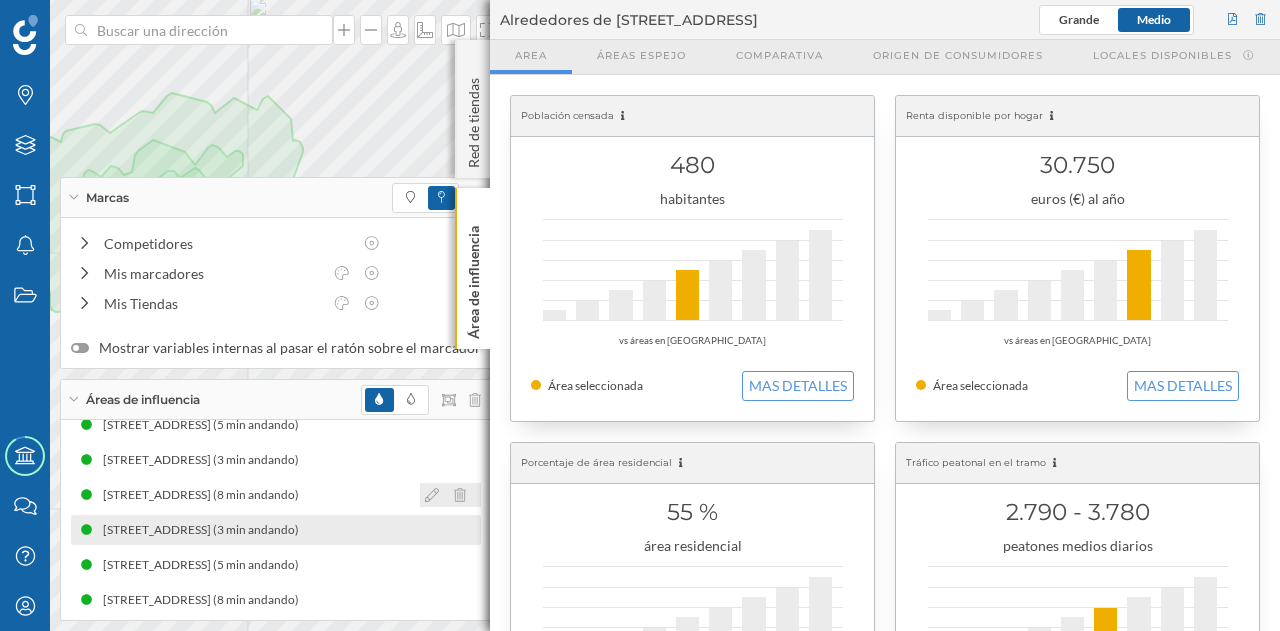scroll, scrollTop: 60, scrollLeft: 0, axis: vertical 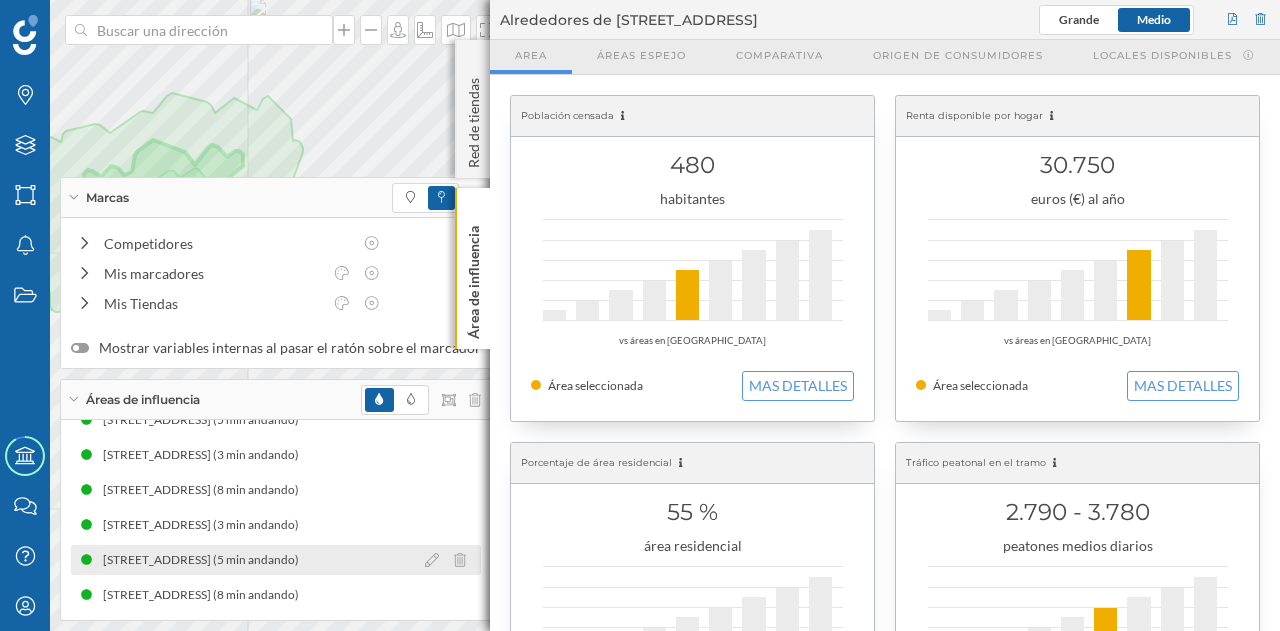click on "[STREET_ADDRESS] (5 min andando)" at bounding box center (206, 560) 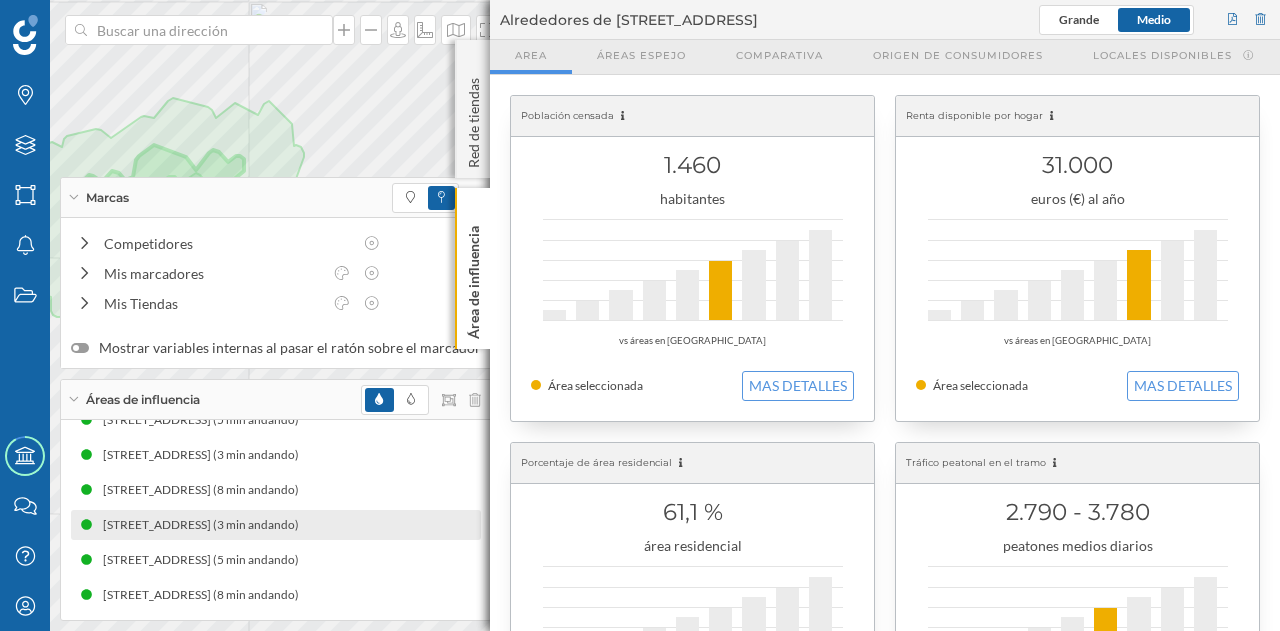 click on "[STREET_ADDRESS] (3 min andando)" at bounding box center (206, 525) 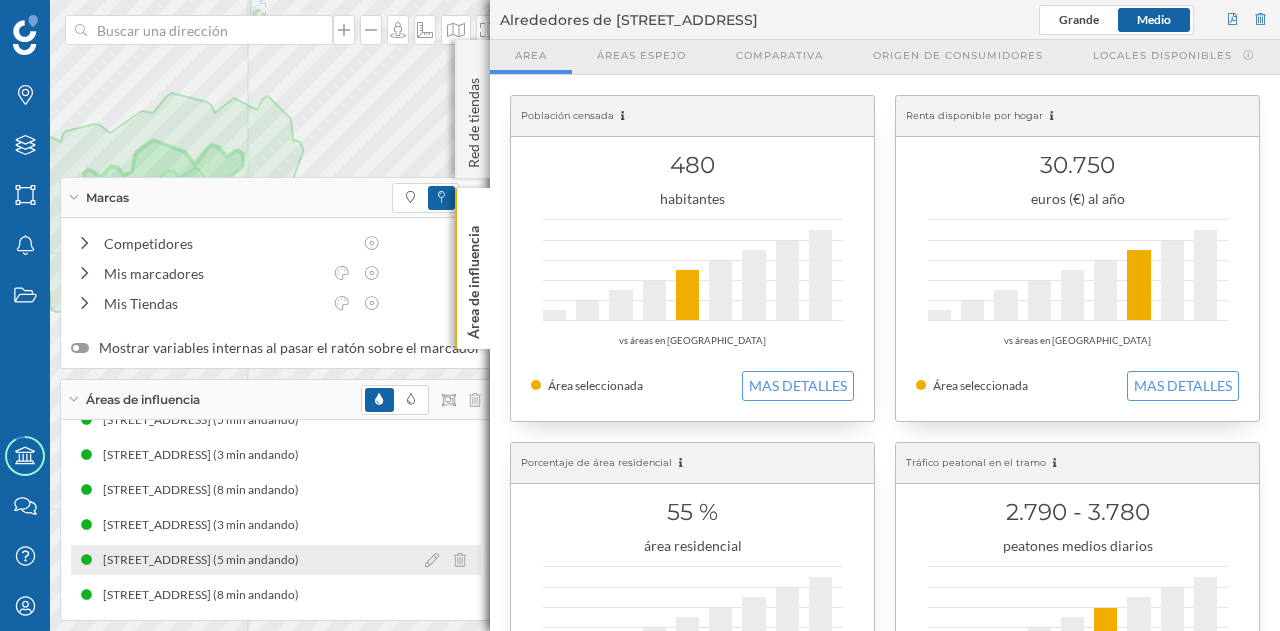 click on "[STREET_ADDRESS] (5 min andando)" at bounding box center [206, 560] 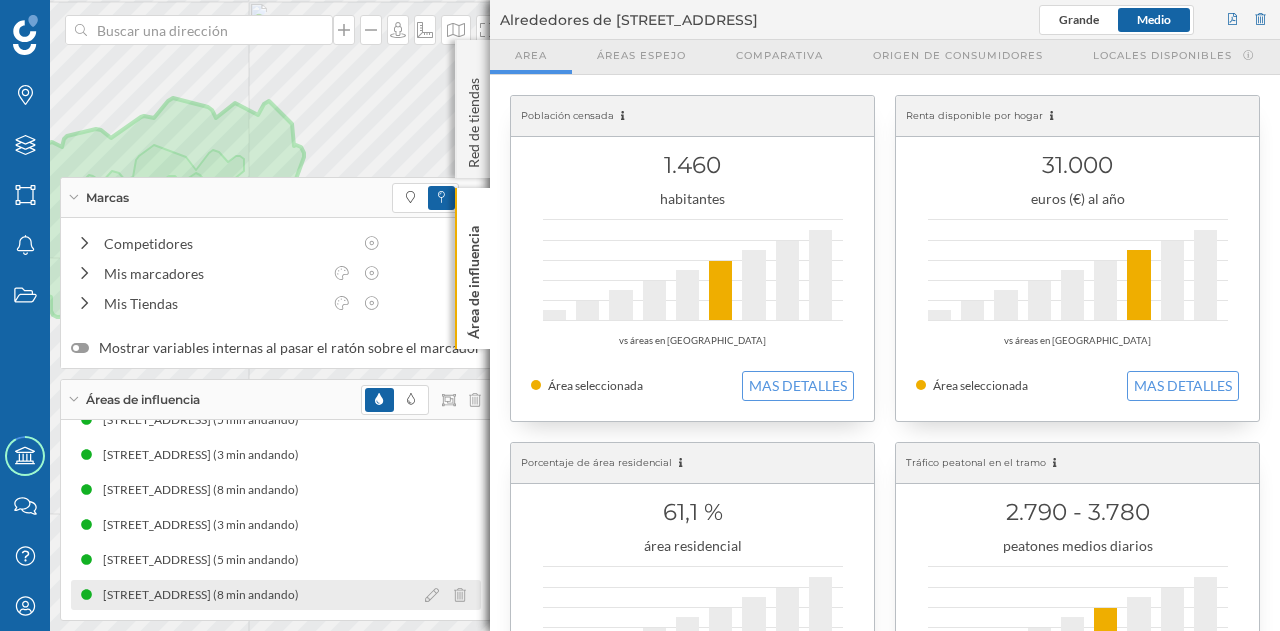 click on "[STREET_ADDRESS] (8 min andando)" at bounding box center [276, 595] 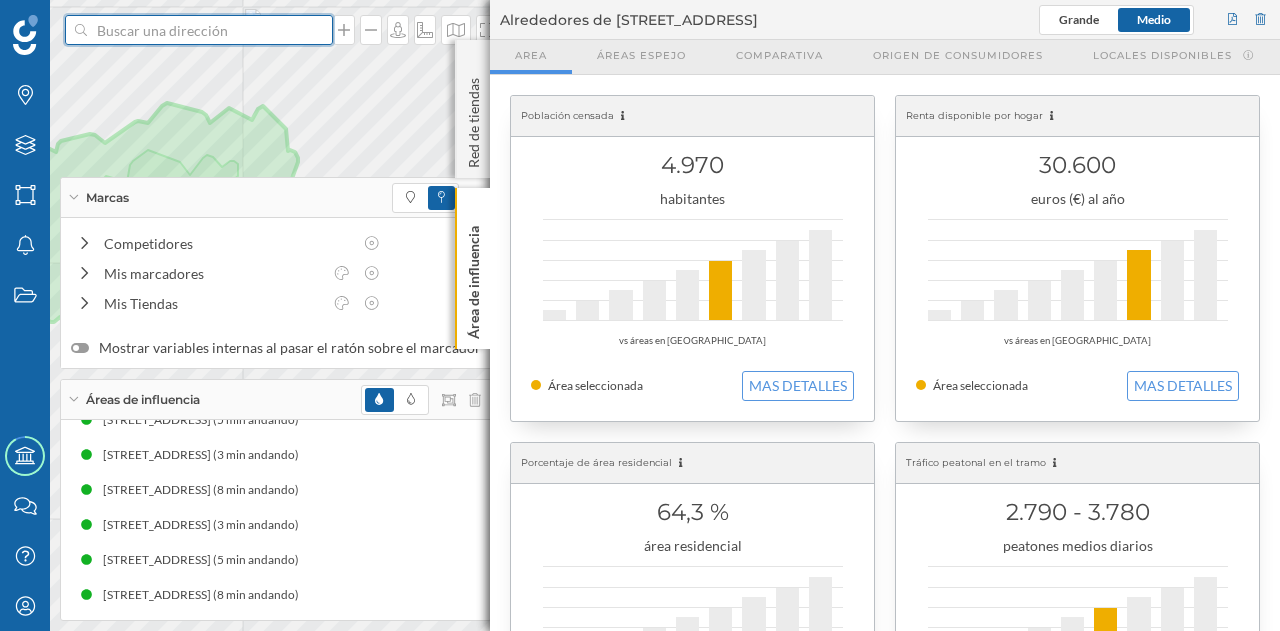 click at bounding box center (199, 30) 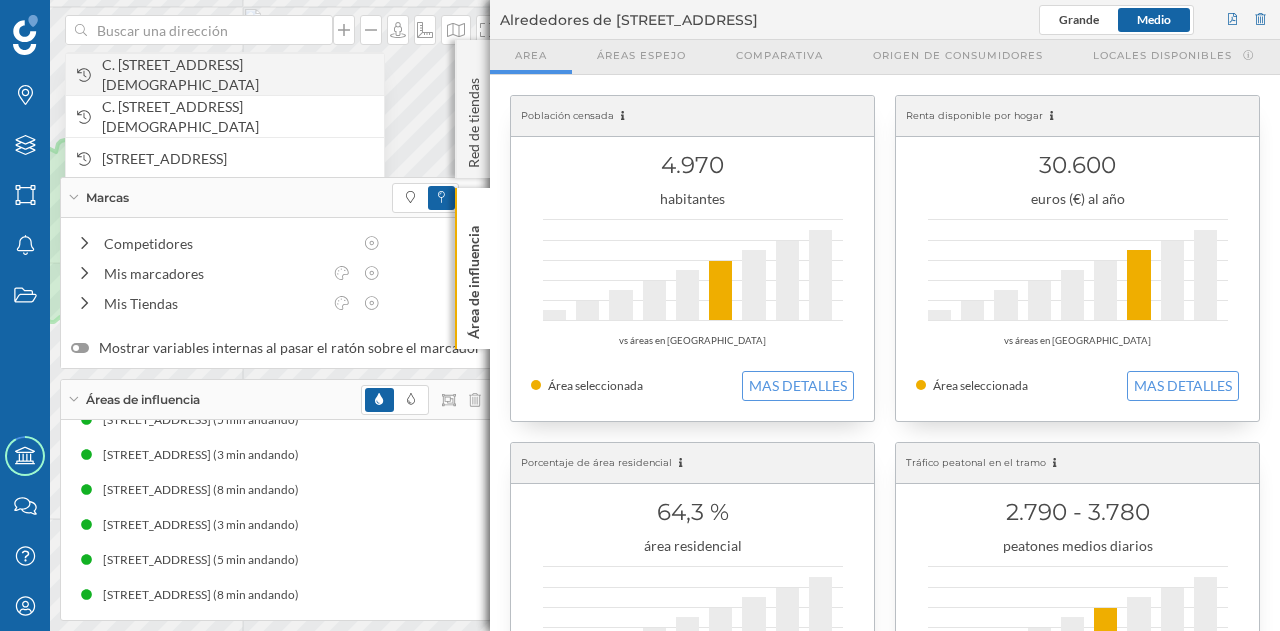 drag, startPoint x: 217, startPoint y: 33, endPoint x: 180, endPoint y: 68, distance: 50.931328 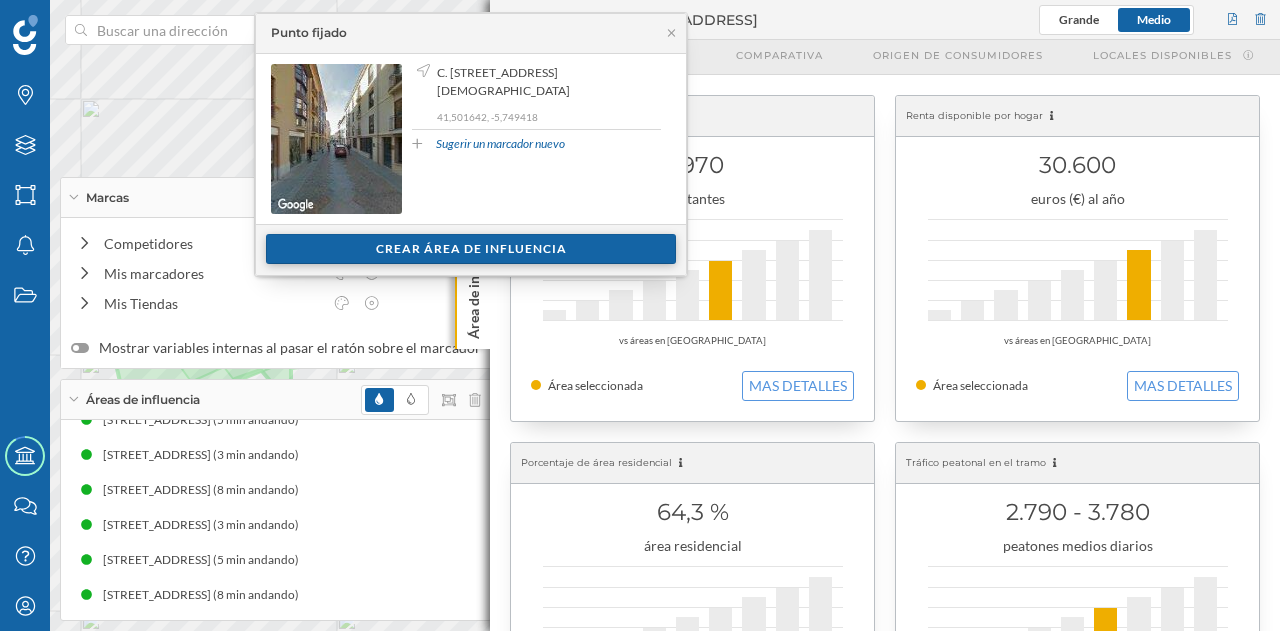 click on "Crear área de influencia" at bounding box center (471, 249) 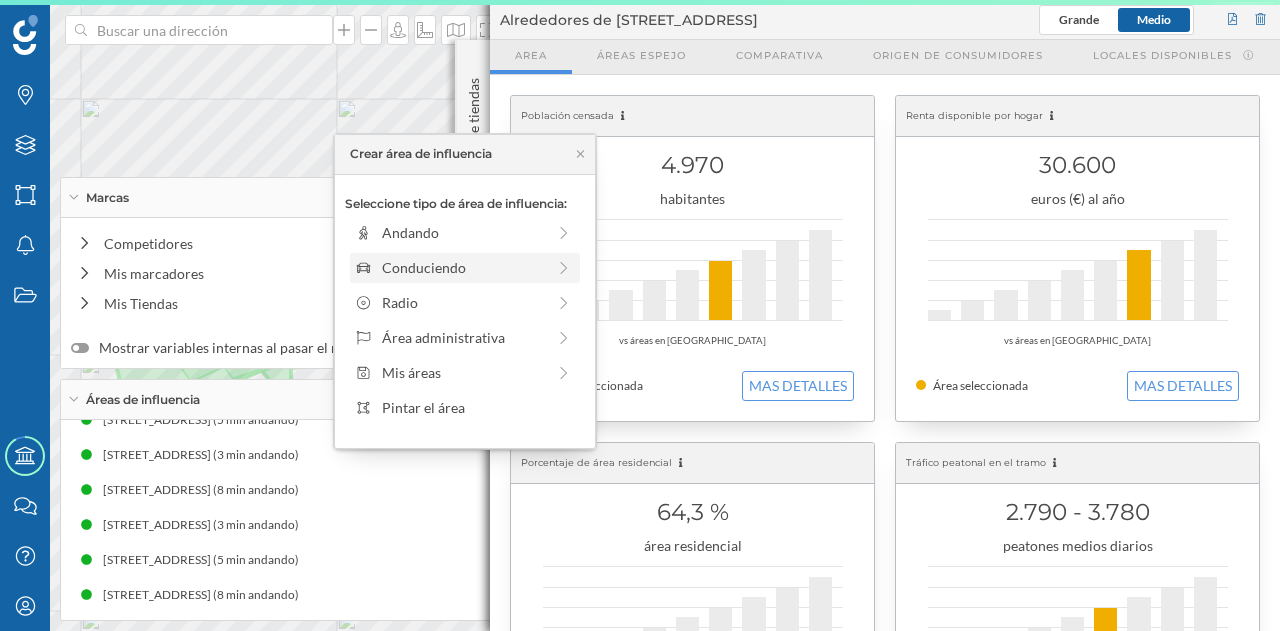 click on "Conduciendo" at bounding box center (463, 267) 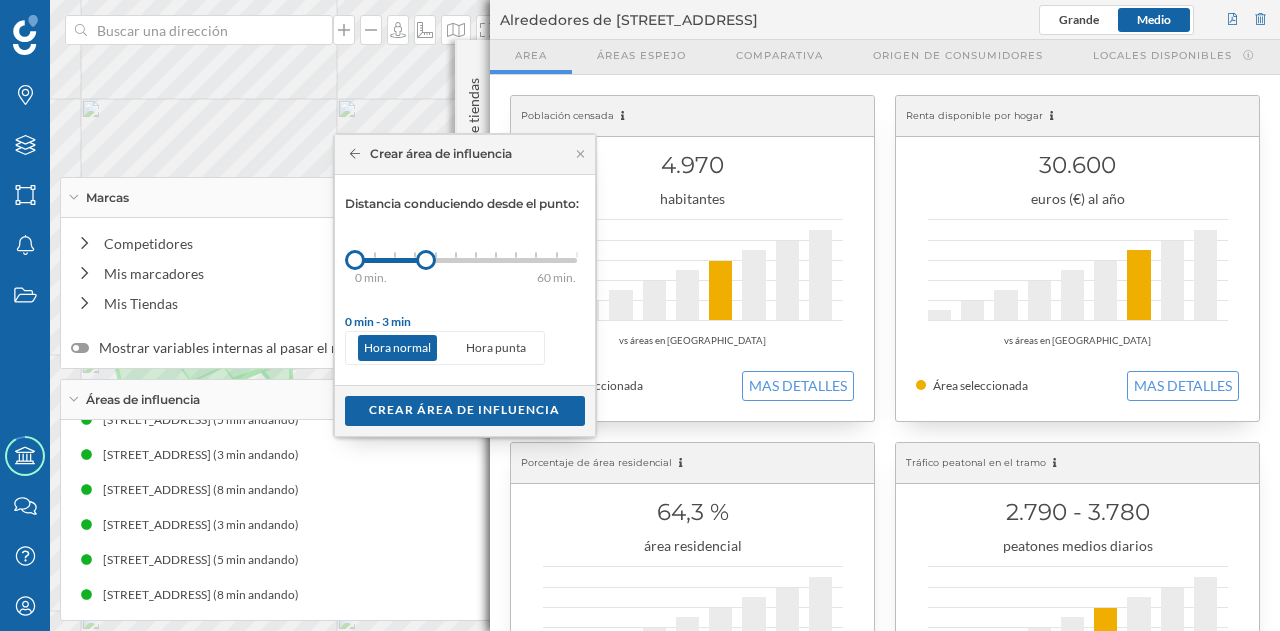 drag, startPoint x: 376, startPoint y: 262, endPoint x: 427, endPoint y: 269, distance: 51.47815 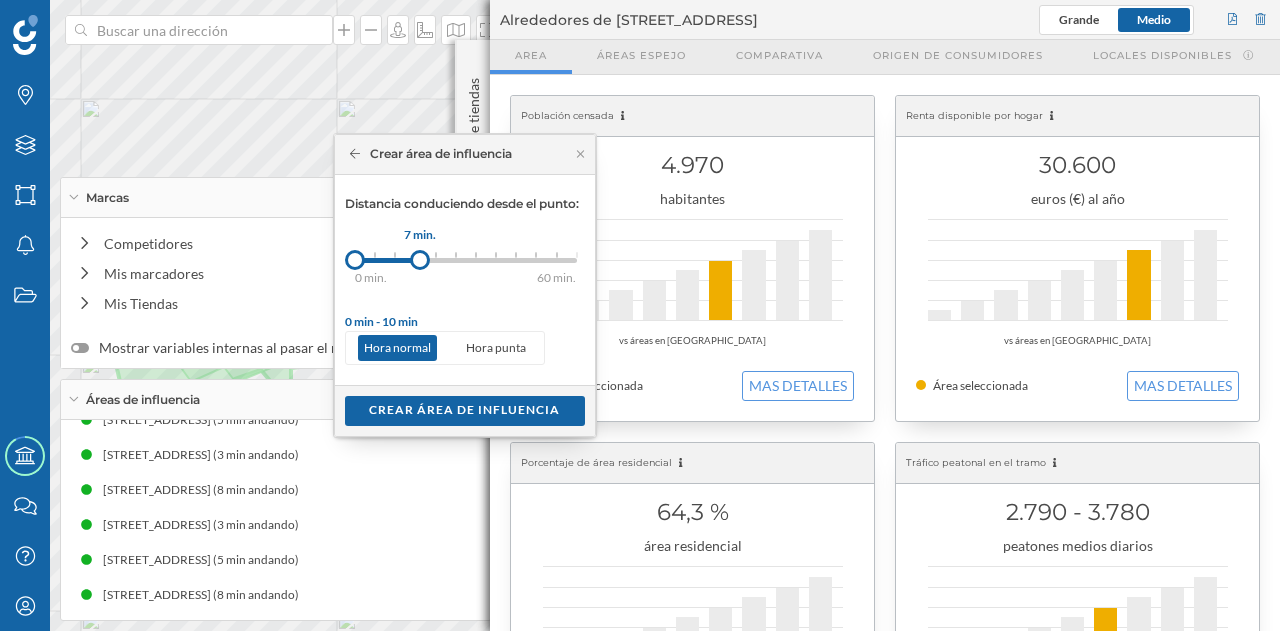 drag, startPoint x: 431, startPoint y: 257, endPoint x: 420, endPoint y: 255, distance: 11.18034 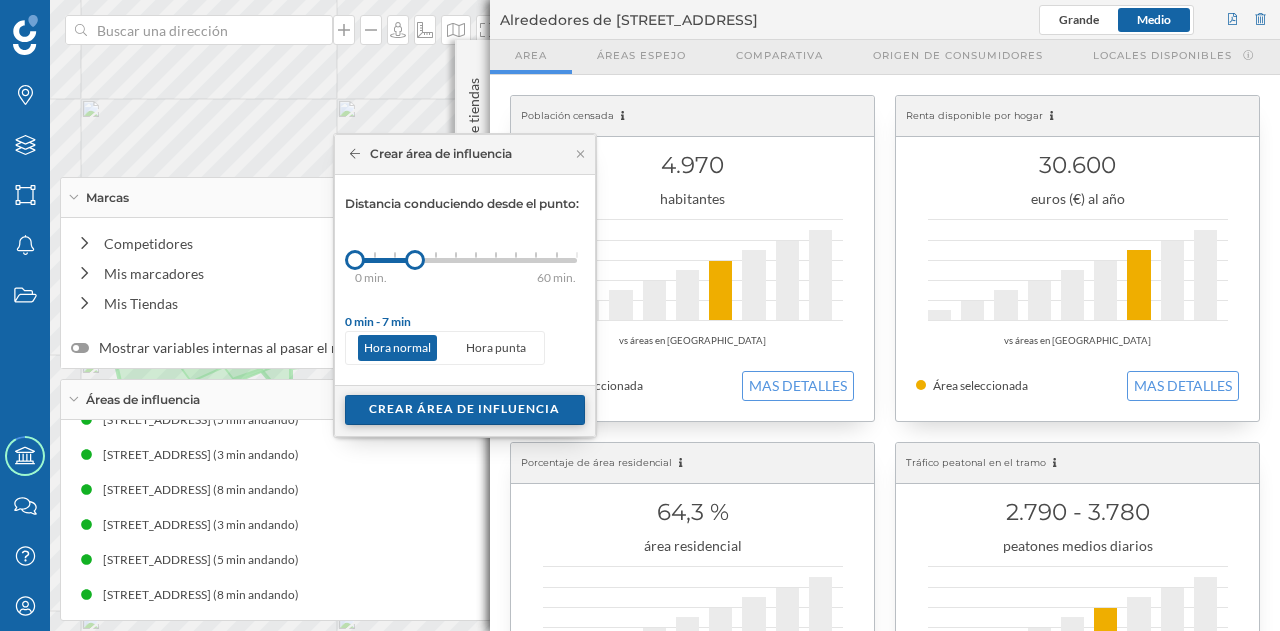 click on "Crear área de influencia" at bounding box center [465, 410] 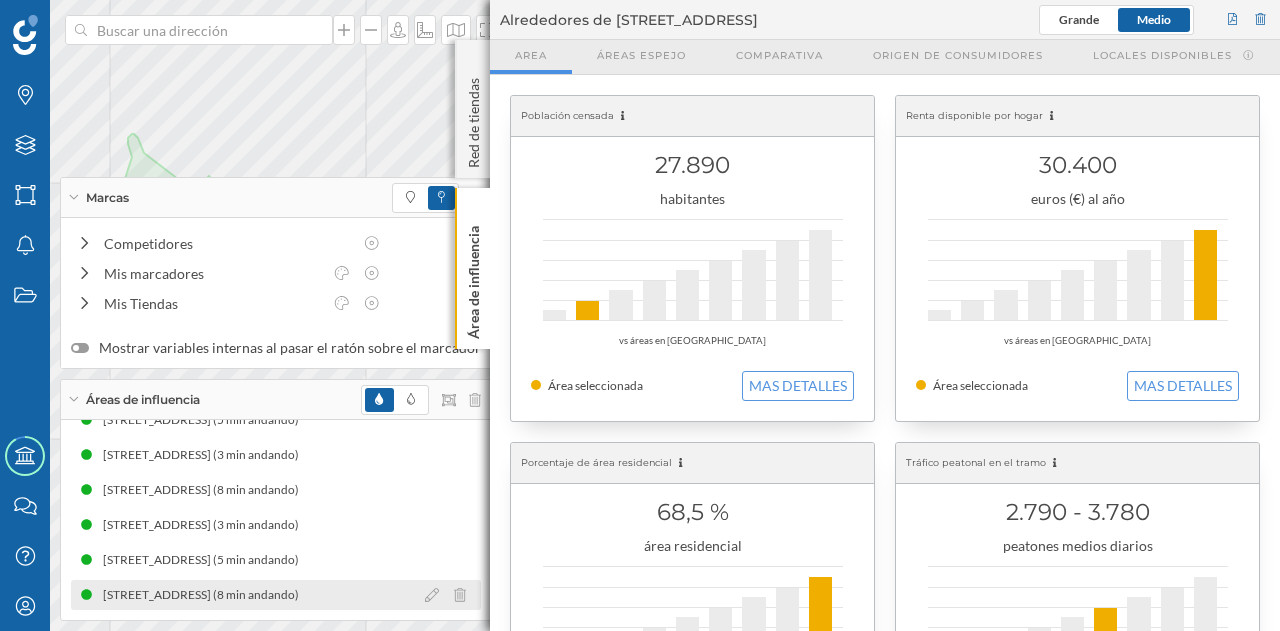click 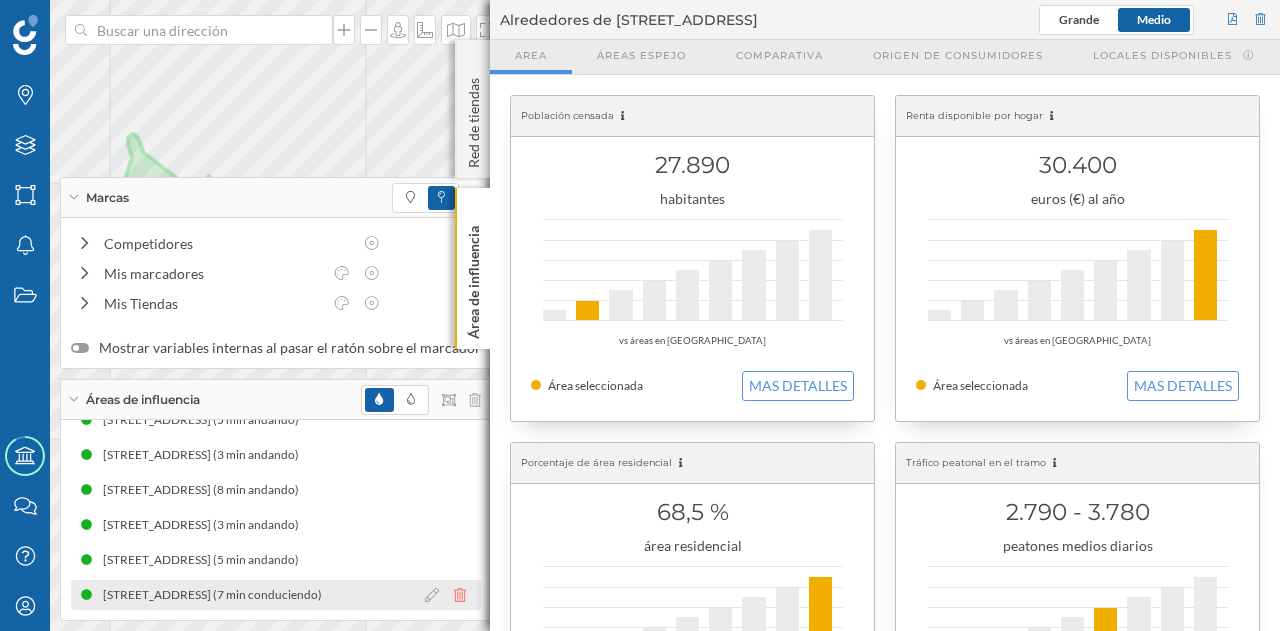 click 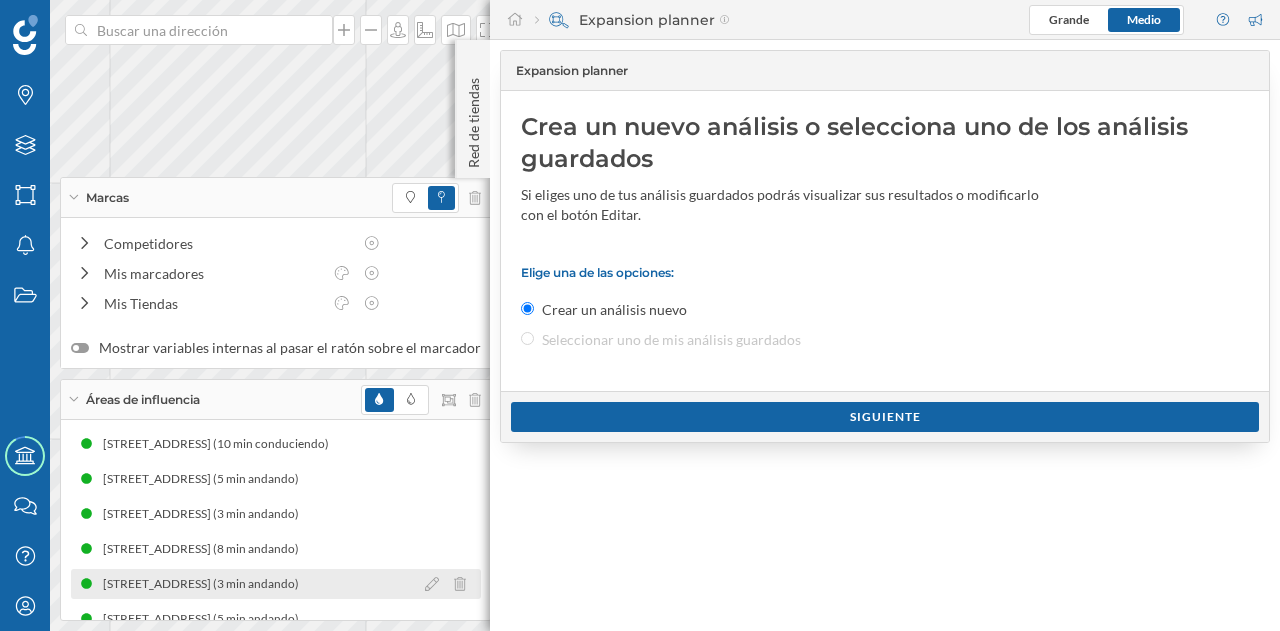 scroll, scrollTop: 25, scrollLeft: 0, axis: vertical 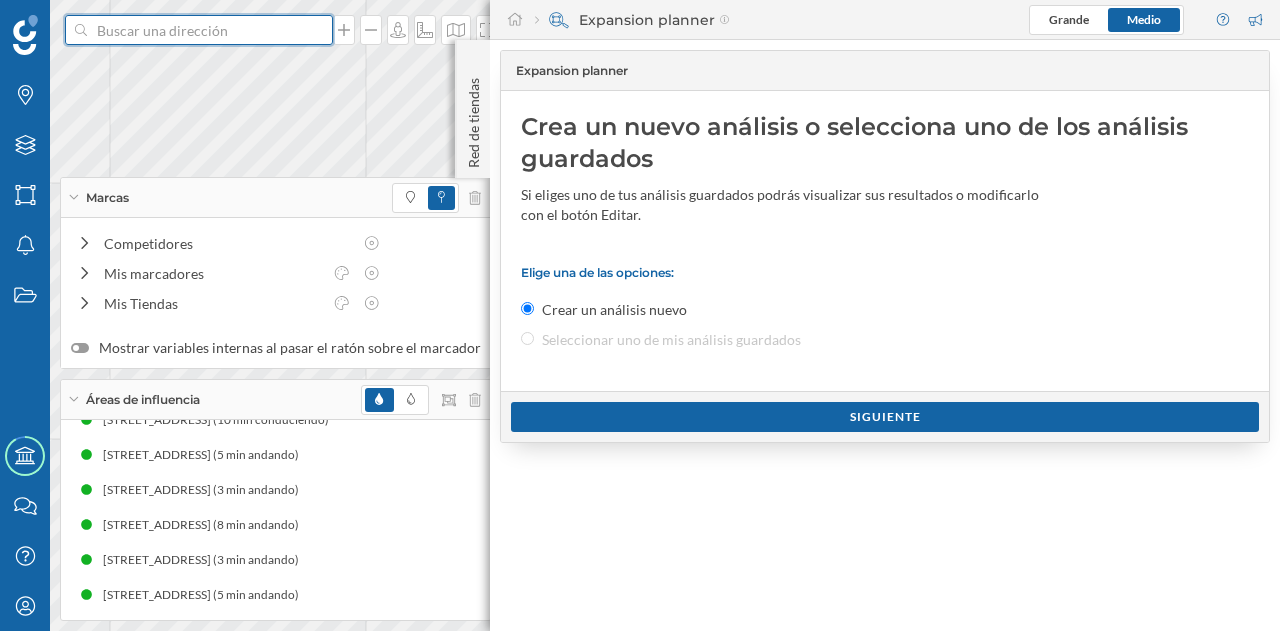 click at bounding box center [199, 30] 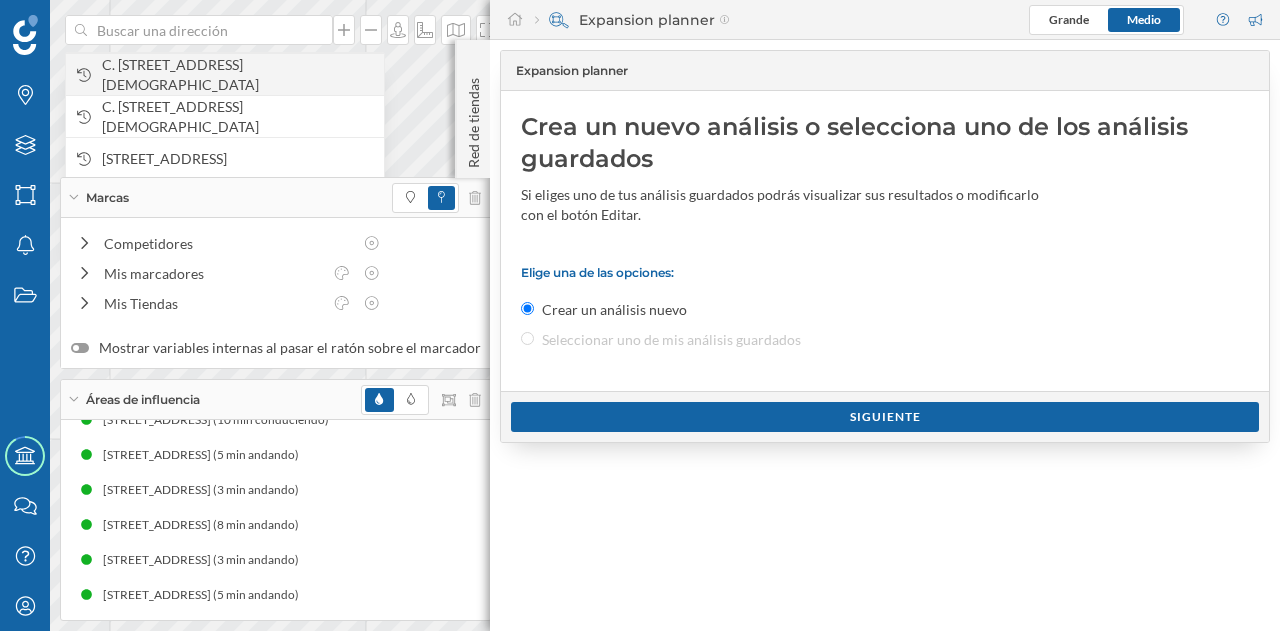 drag, startPoint x: 198, startPoint y: 39, endPoint x: 176, endPoint y: 75, distance: 42.190044 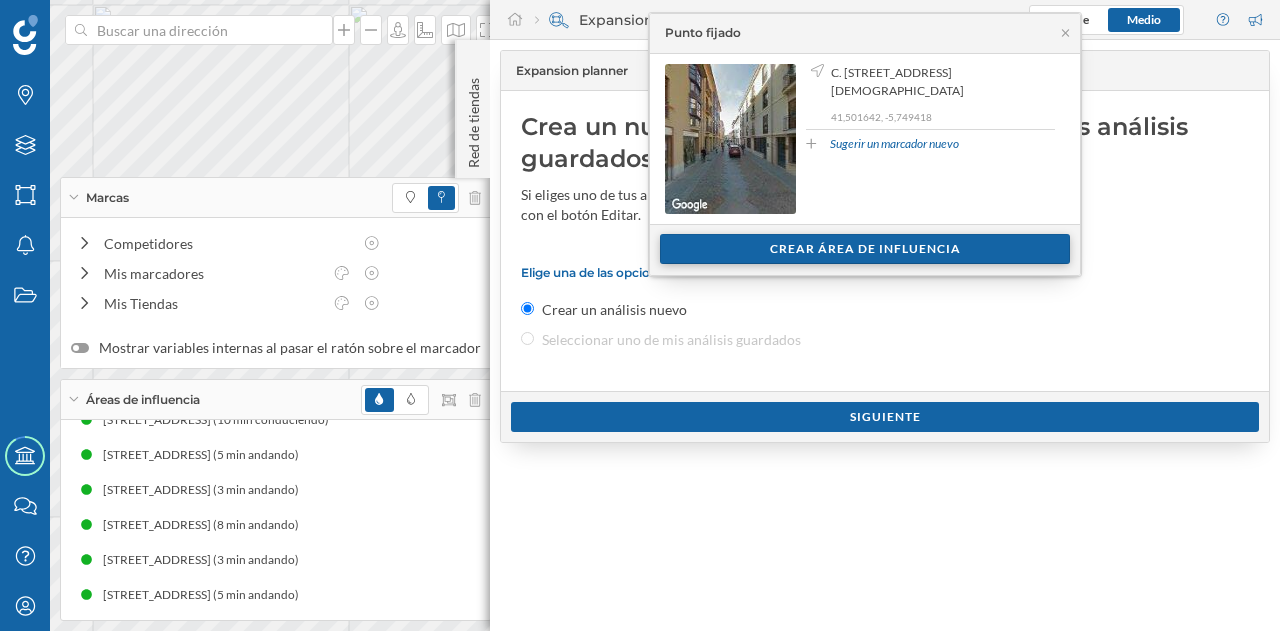 click on "Crear área de influencia" at bounding box center (865, 249) 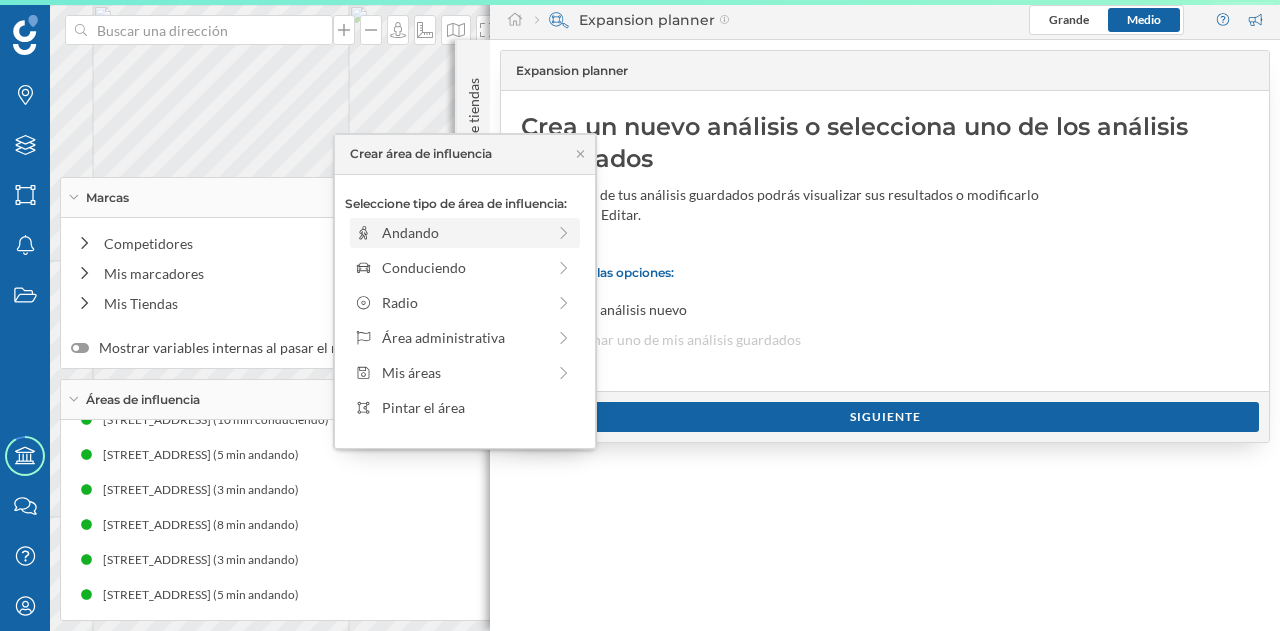 click on "Andando" at bounding box center (463, 232) 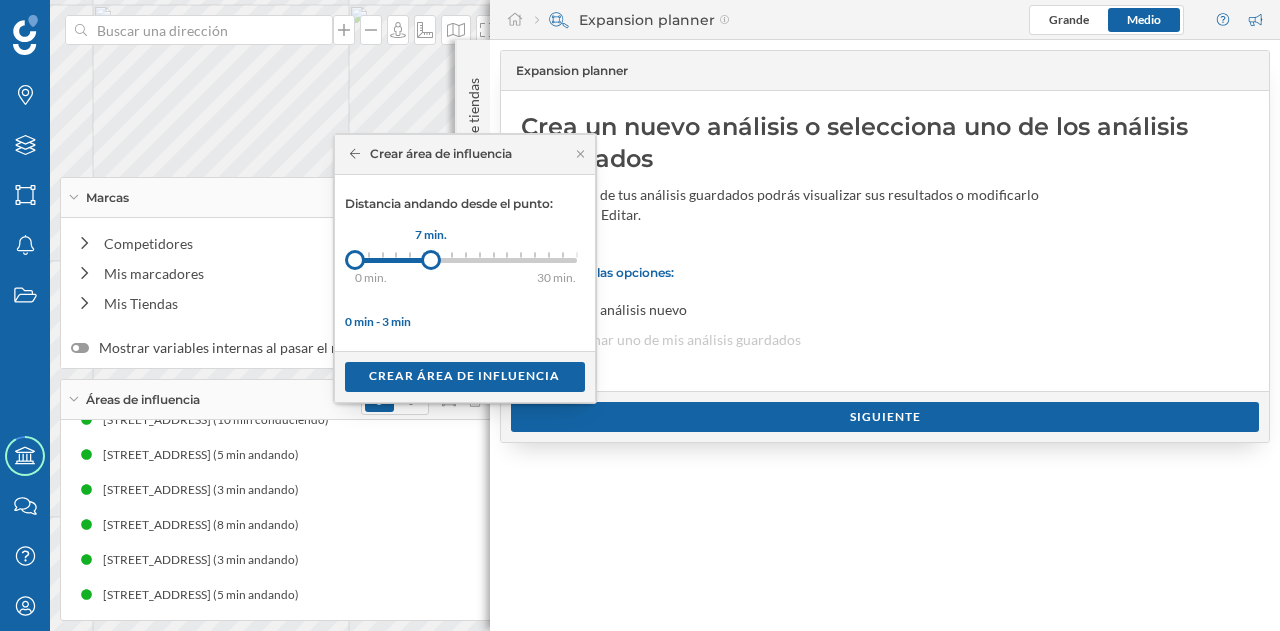 drag, startPoint x: 368, startPoint y: 258, endPoint x: 430, endPoint y: 261, distance: 62.072536 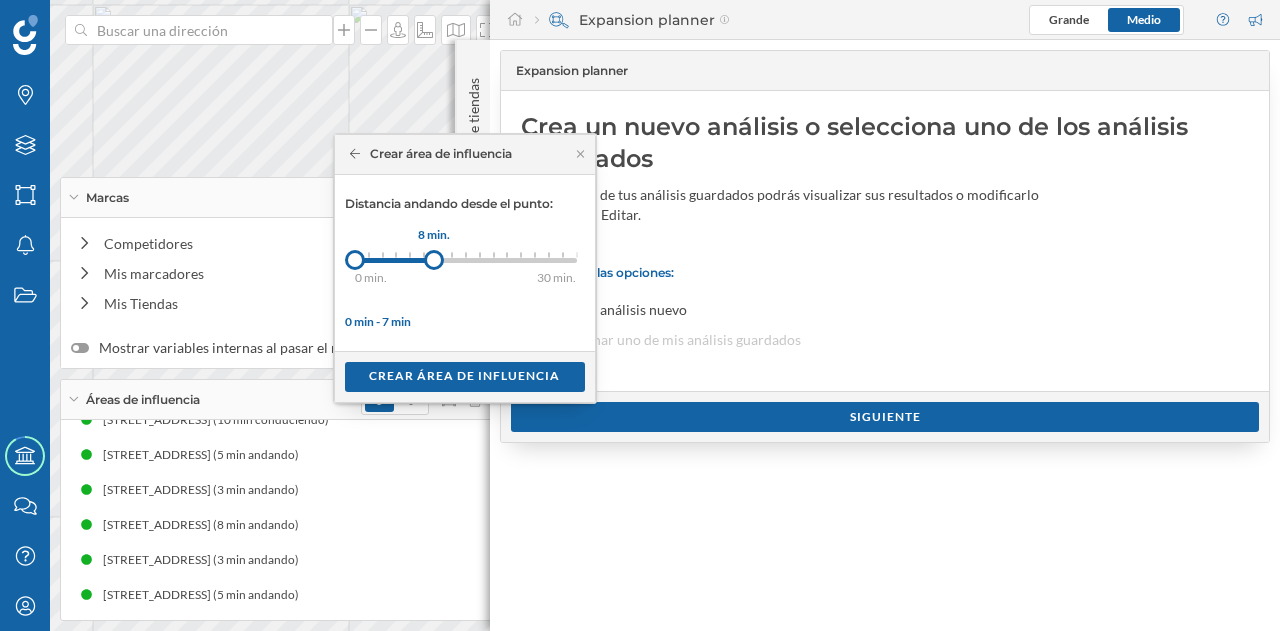 click at bounding box center [434, 260] 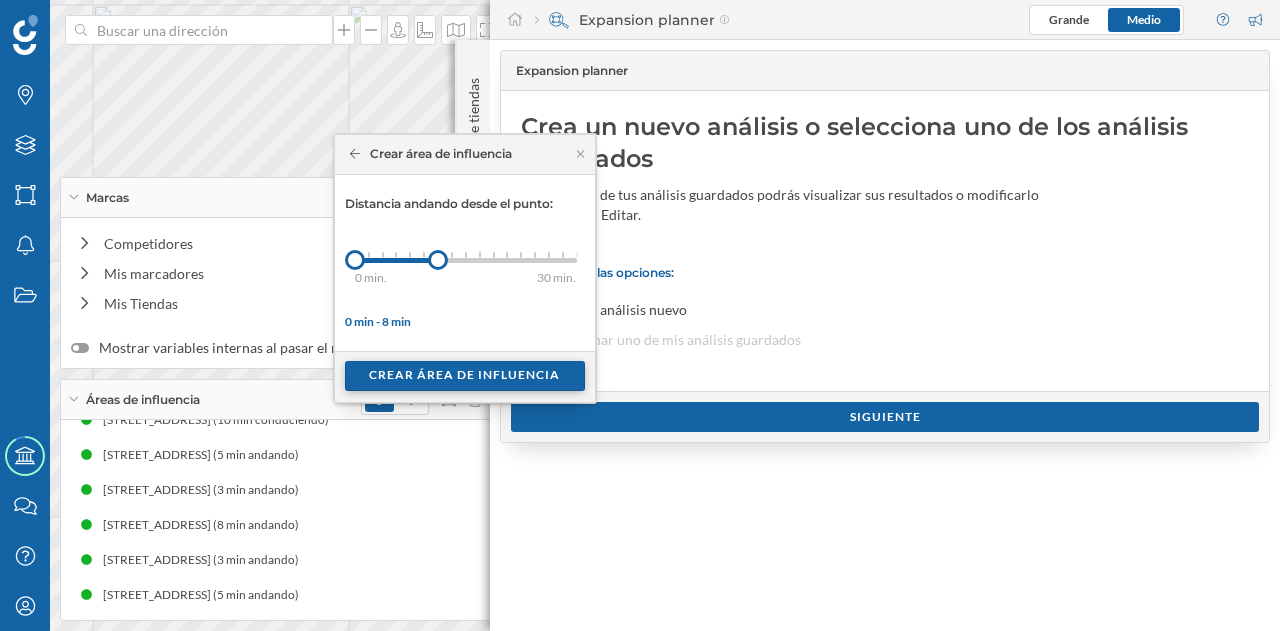click on "Crear área de influencia" at bounding box center [465, 376] 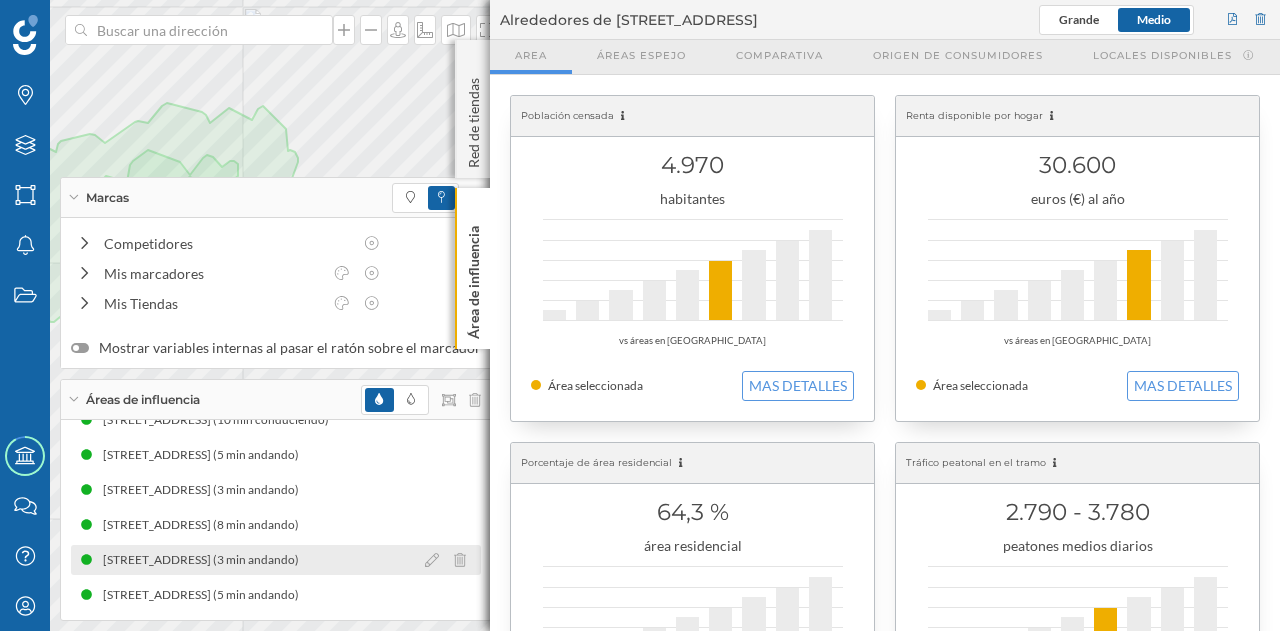 click on "[STREET_ADDRESS] (3 min andando)" at bounding box center [206, 560] 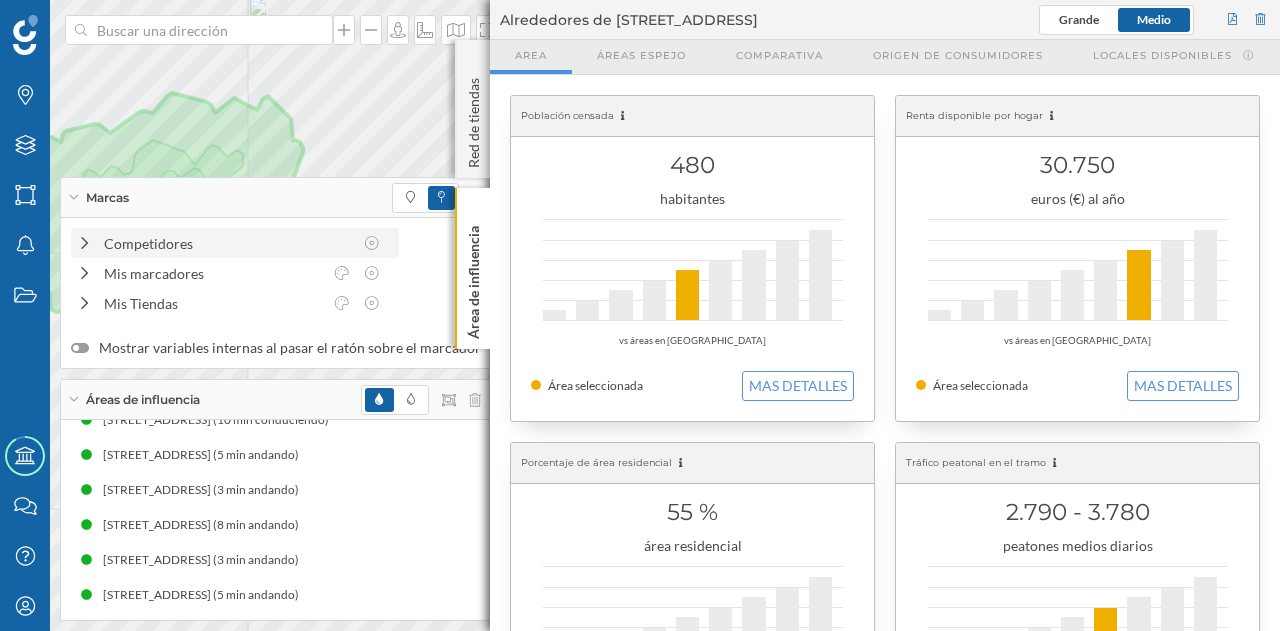 click on "Competidores" at bounding box center (228, 243) 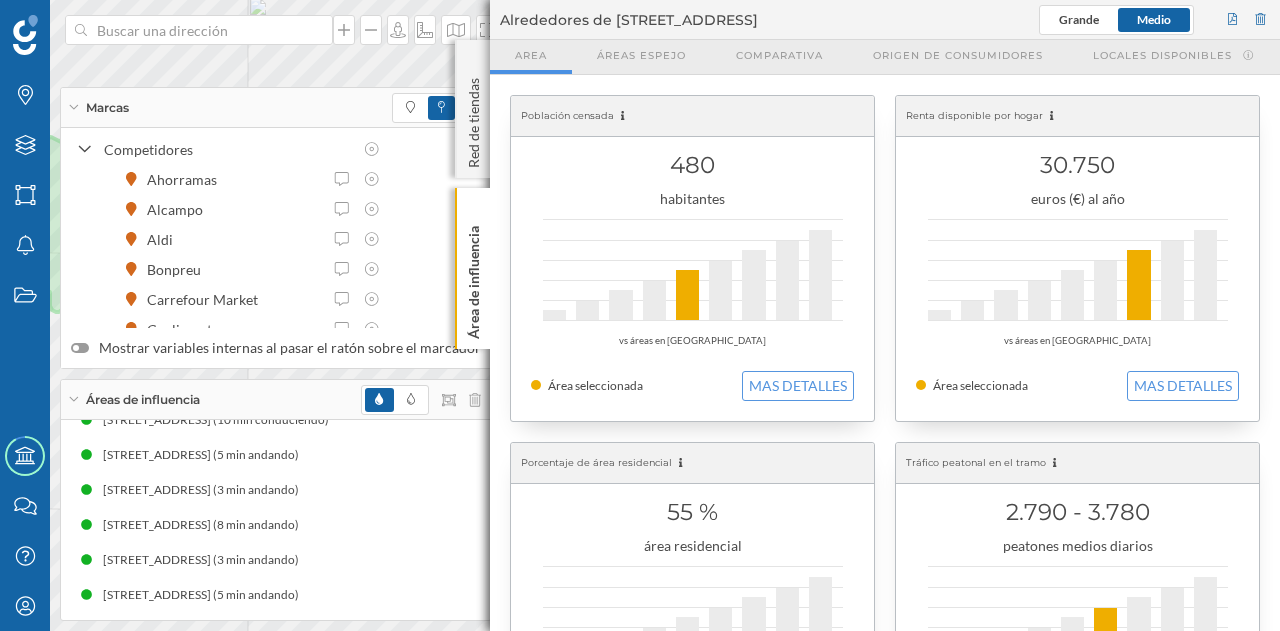 scroll, scrollTop: 0, scrollLeft: 0, axis: both 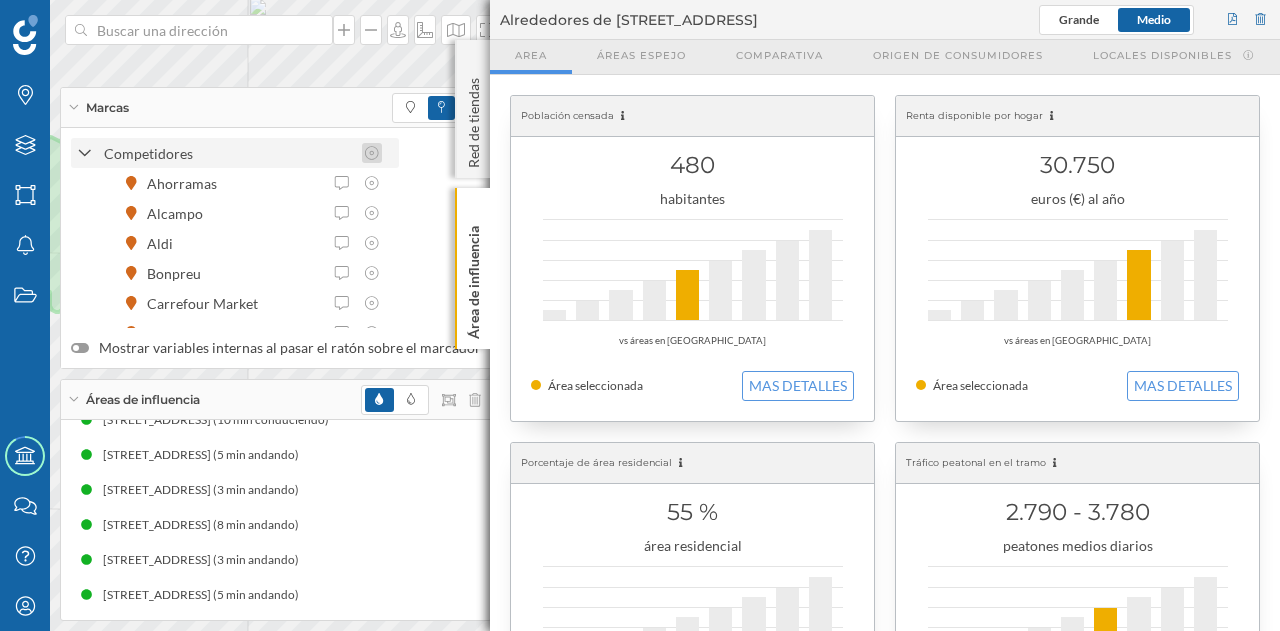 click 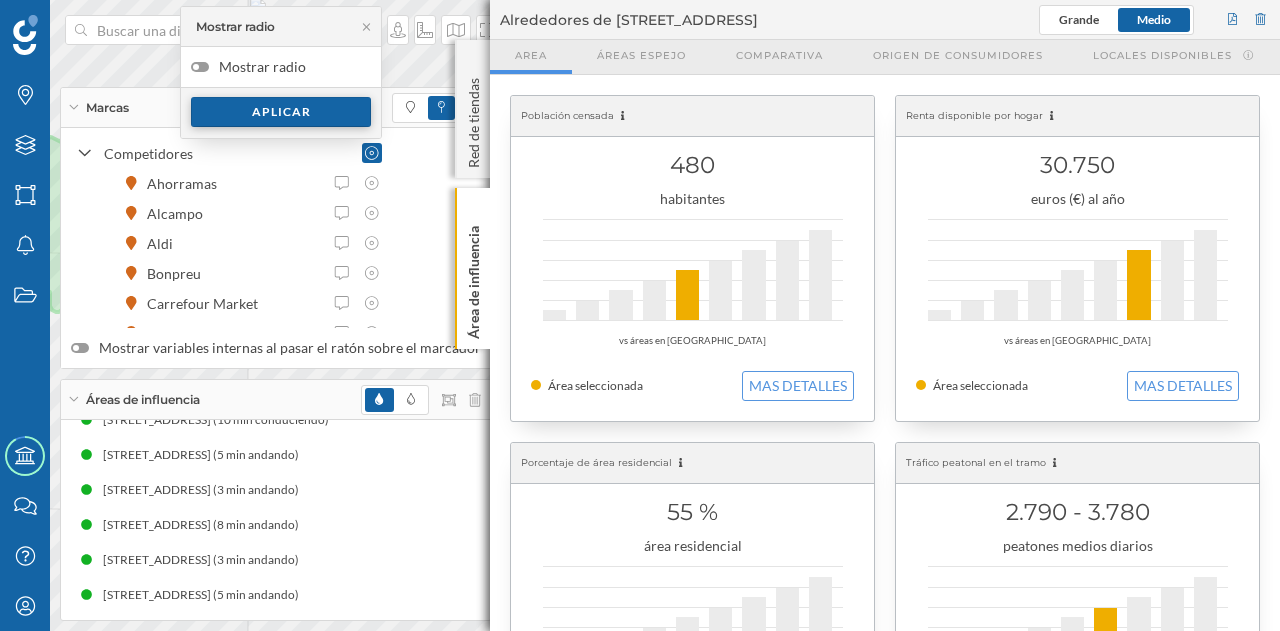 click on "Aplicar" at bounding box center (281, 112) 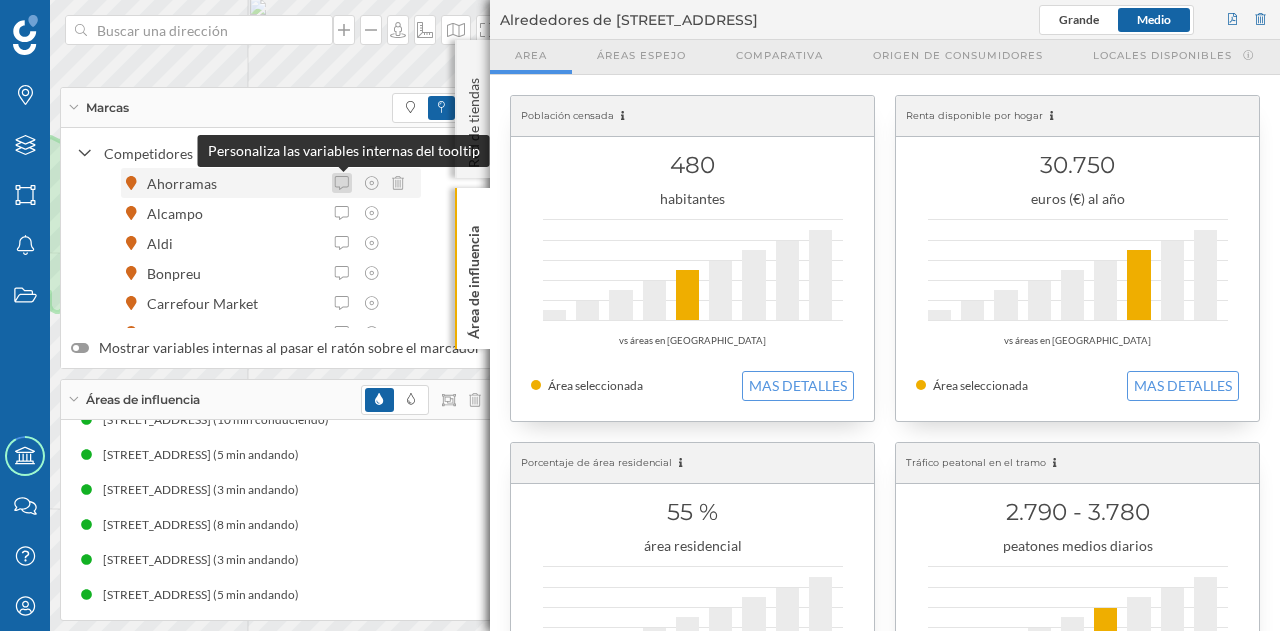click at bounding box center (342, 183) 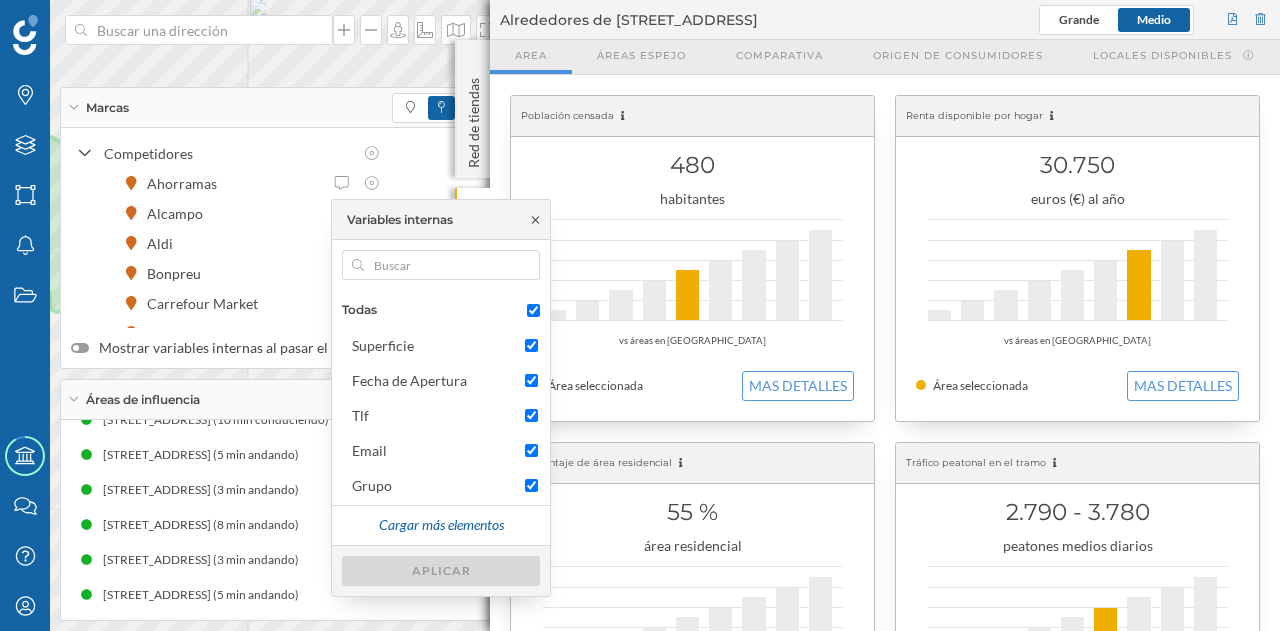 click 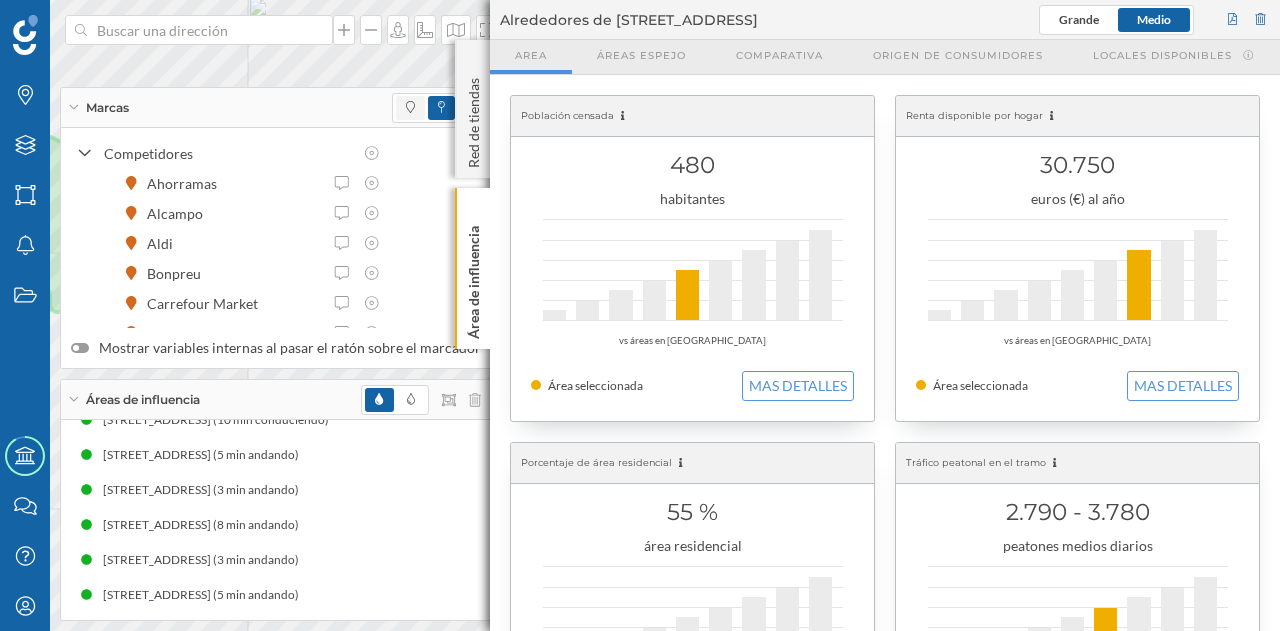 click at bounding box center (410, 108) 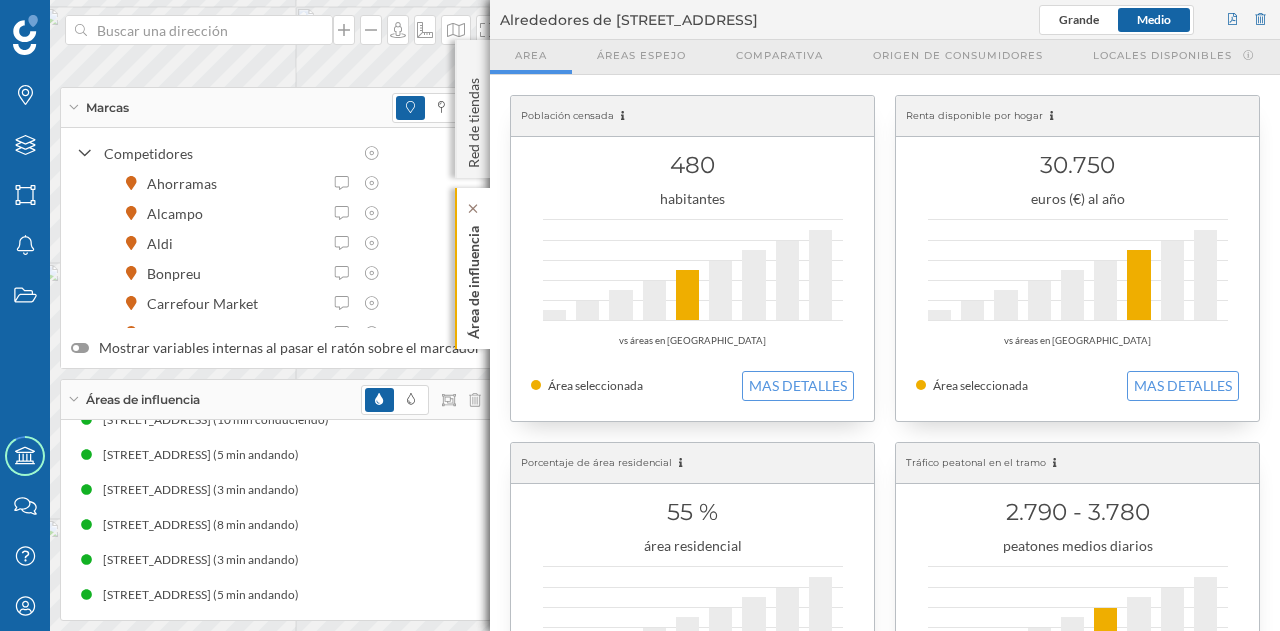 click on "Área de influencia" 